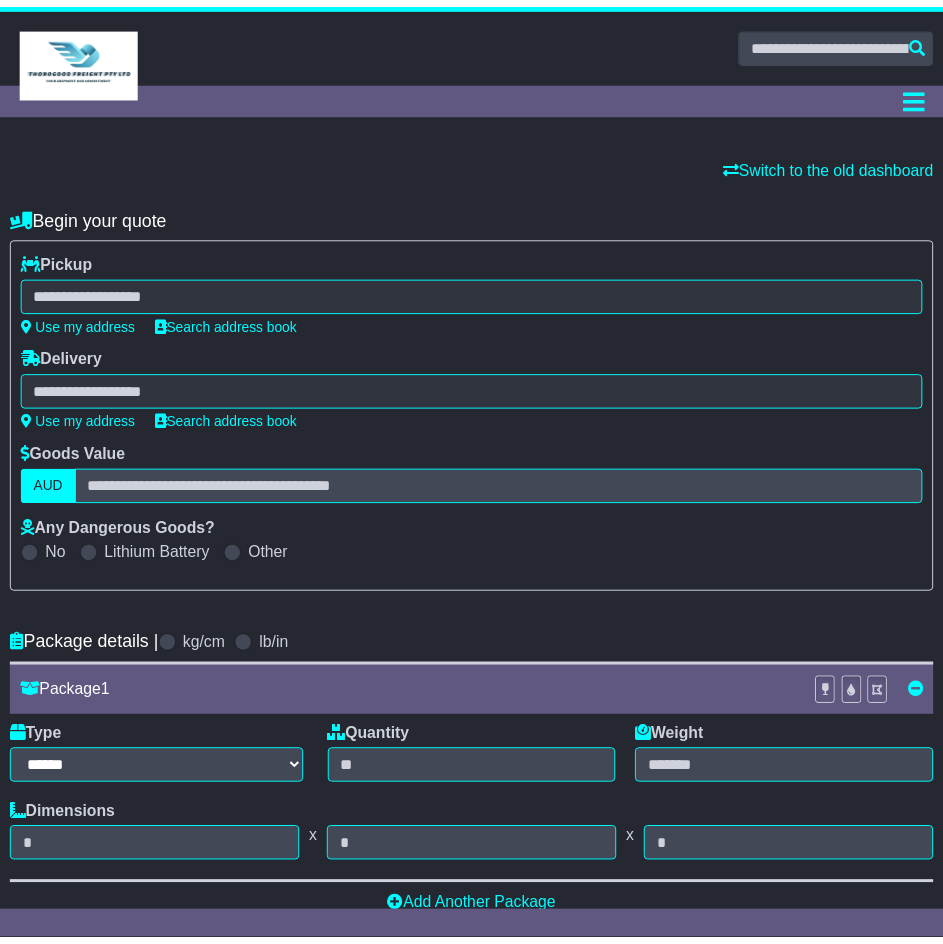 scroll, scrollTop: 0, scrollLeft: 0, axis: both 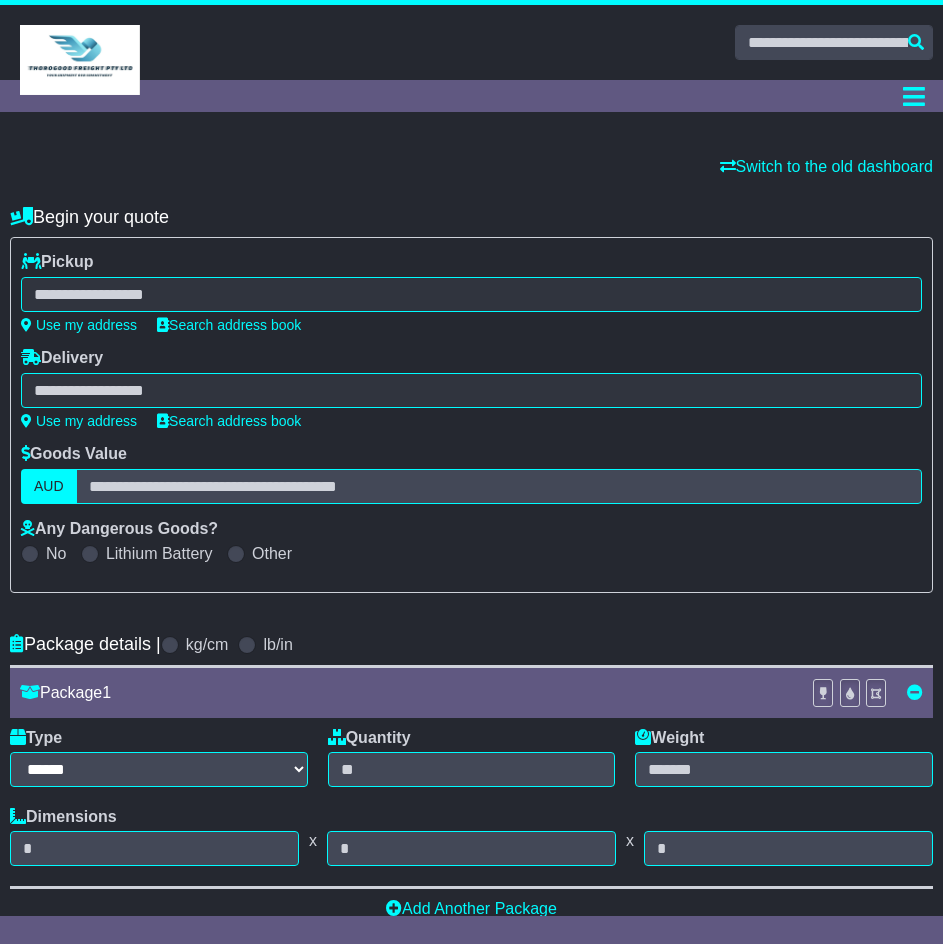 click at bounding box center (471, 294) 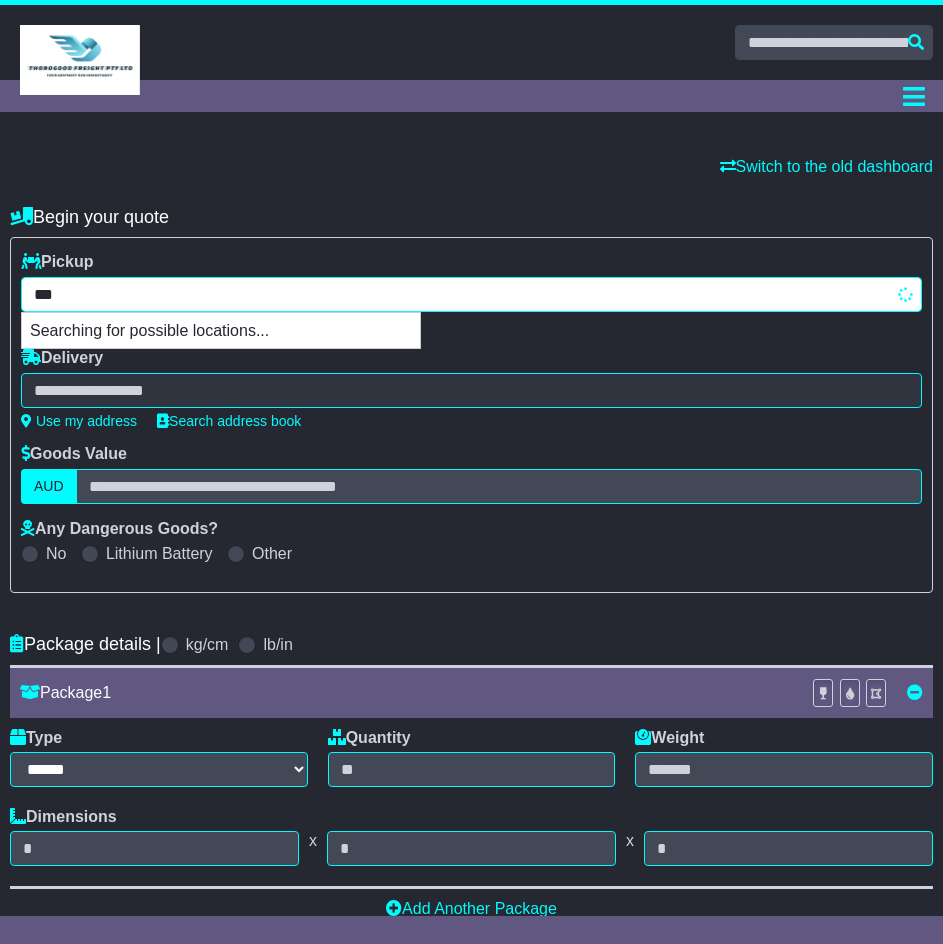 type on "****" 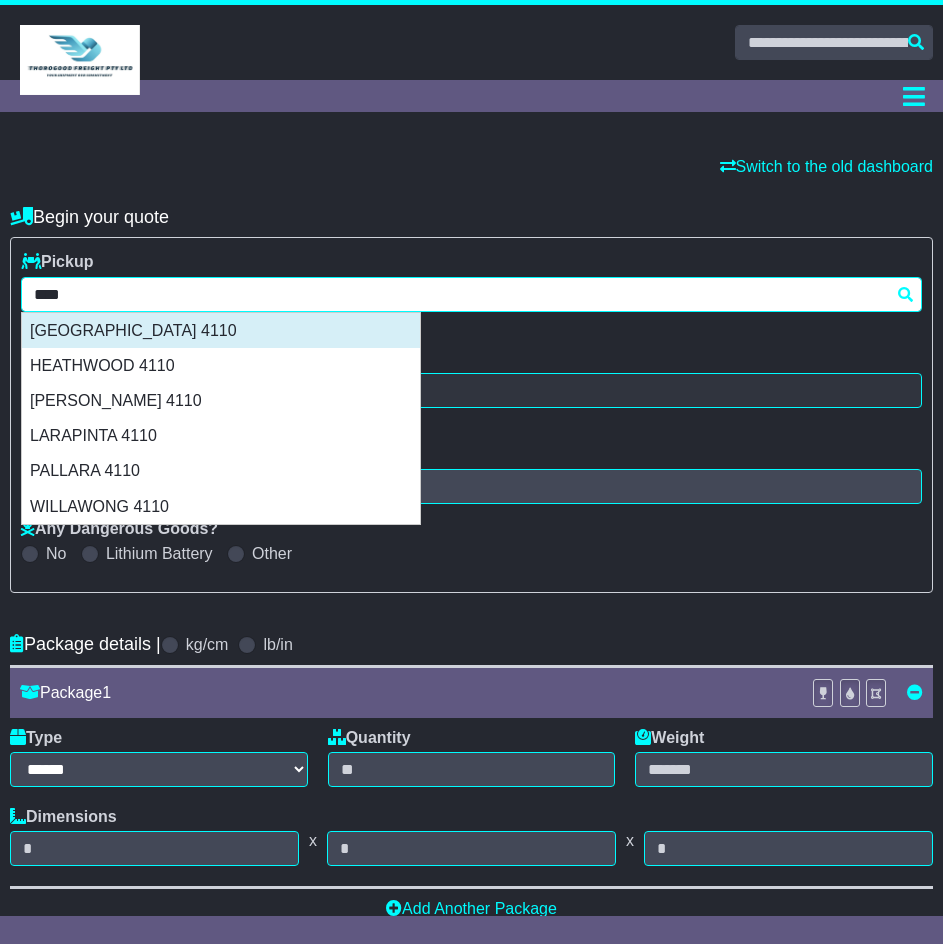 click on "[GEOGRAPHIC_DATA] 4110" at bounding box center [221, 330] 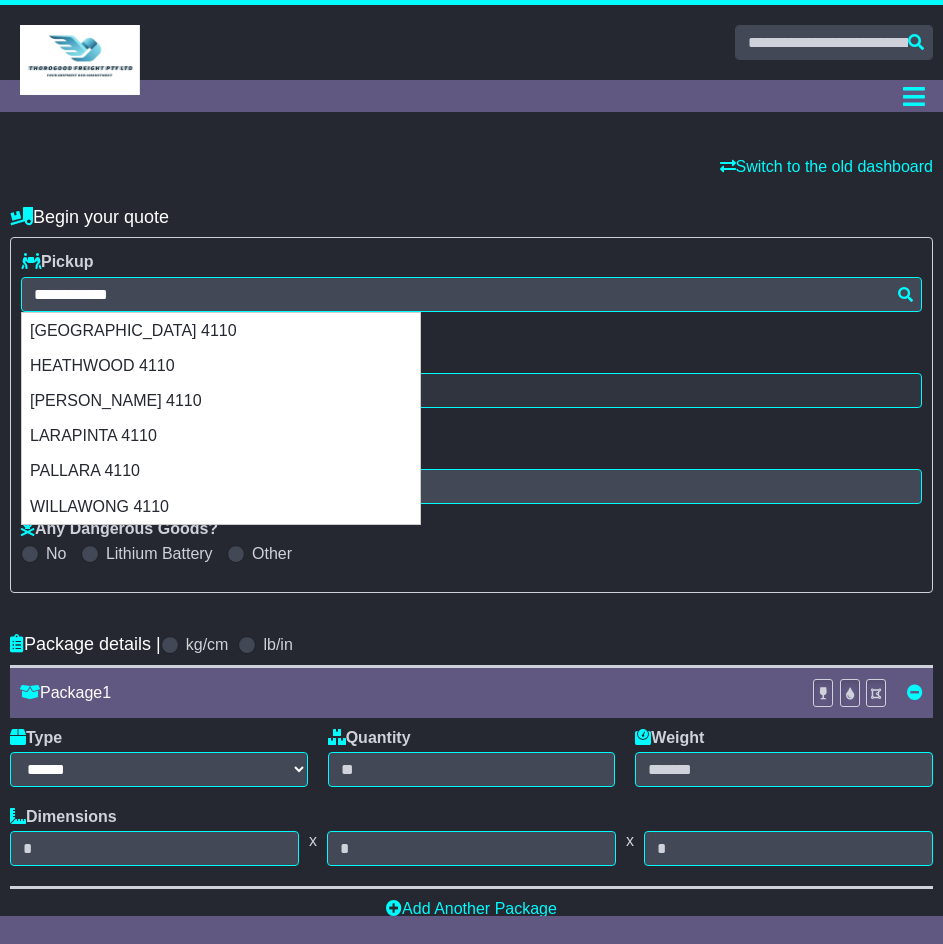 type on "**********" 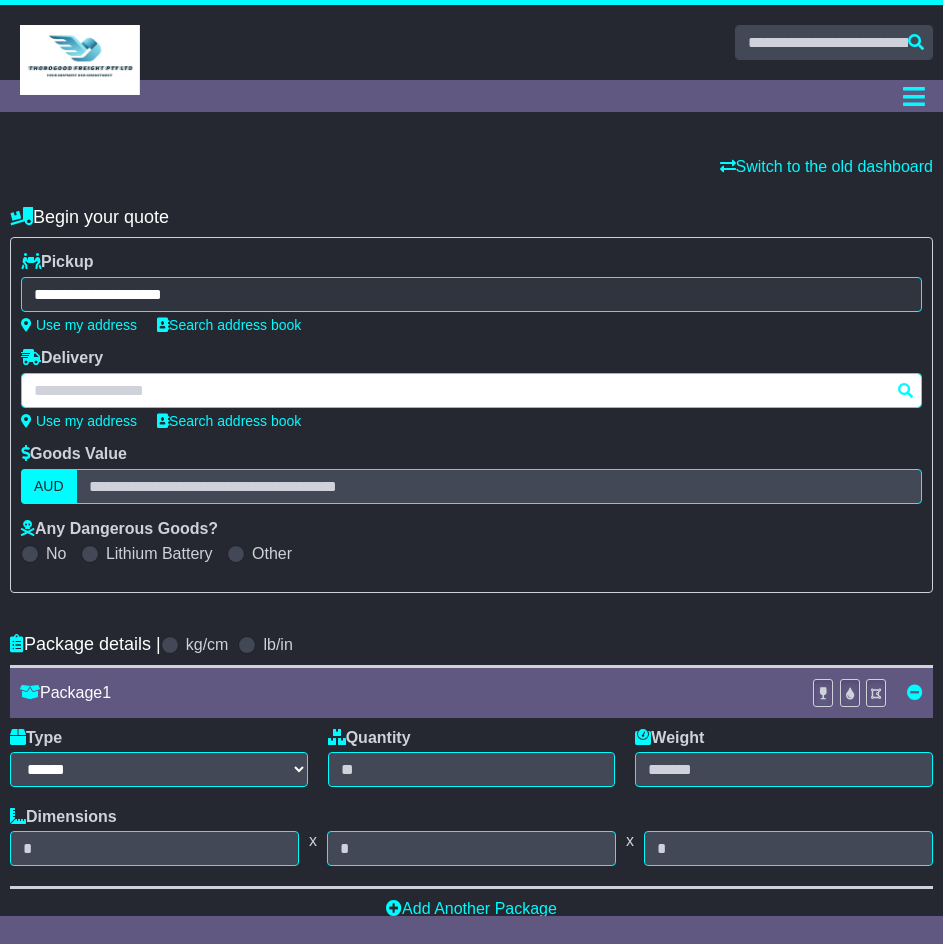drag, startPoint x: 258, startPoint y: 383, endPoint x: 278, endPoint y: 386, distance: 20.22375 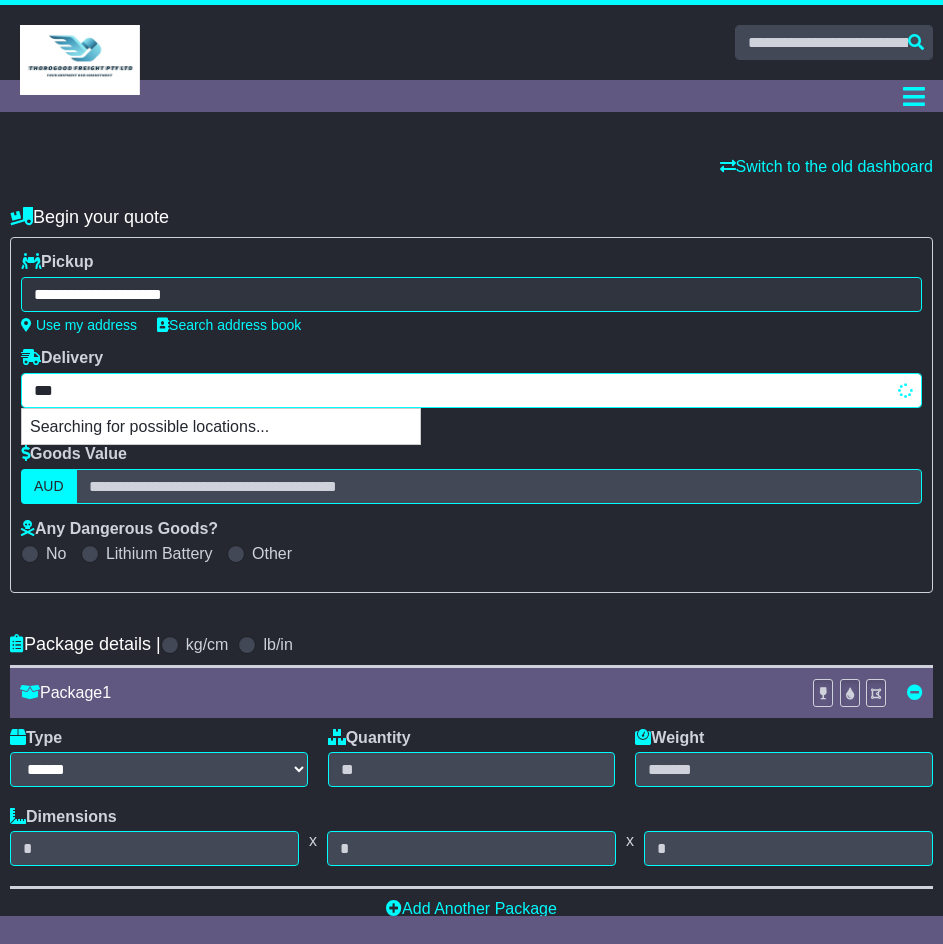 type on "****" 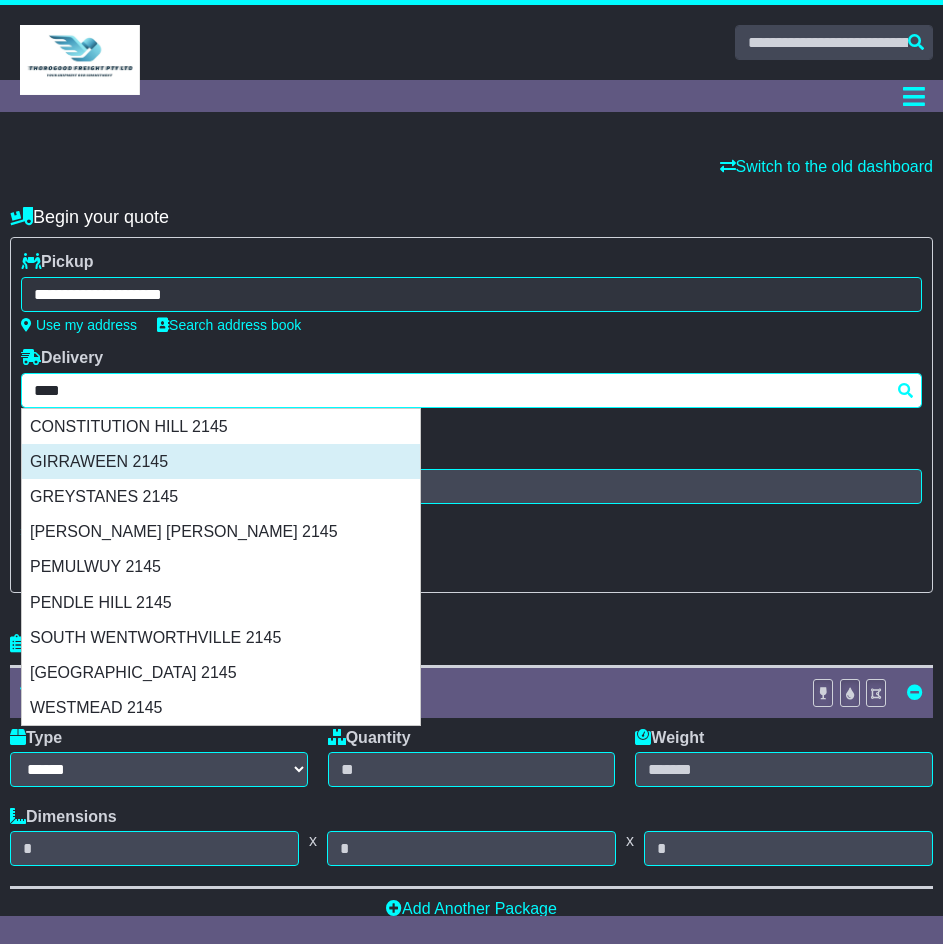 click on "GIRRAWEEN 2145" at bounding box center [221, 461] 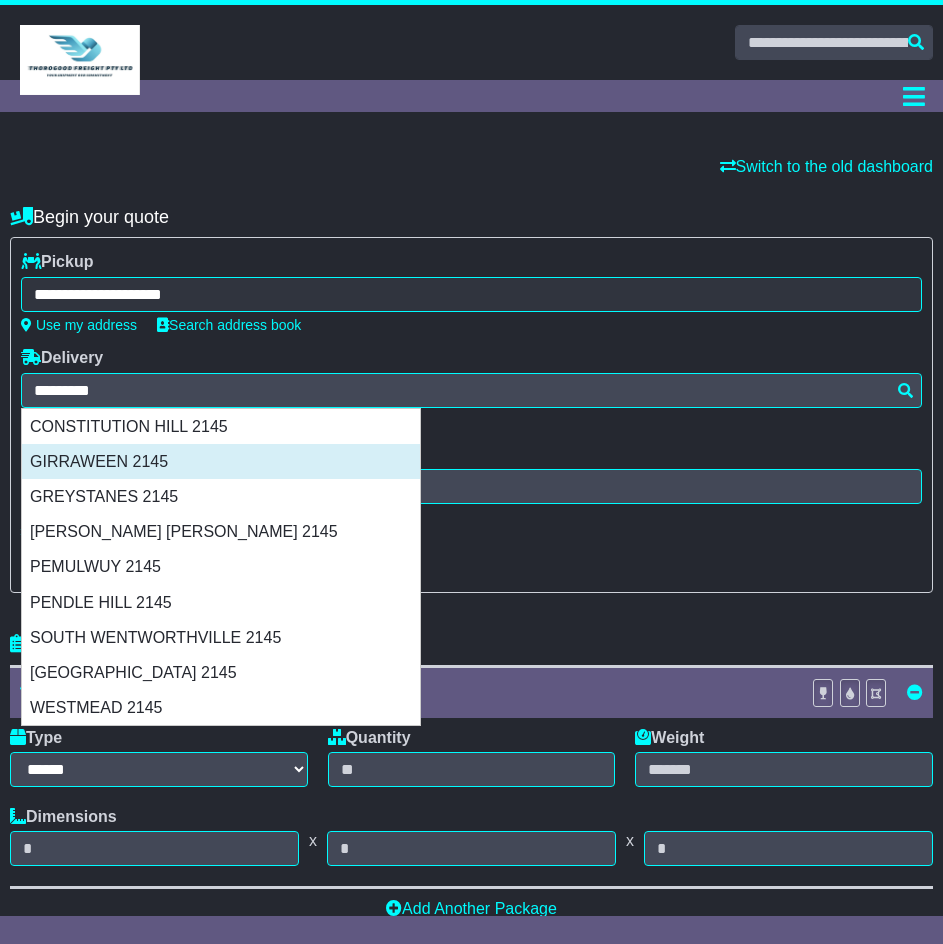 type on "**********" 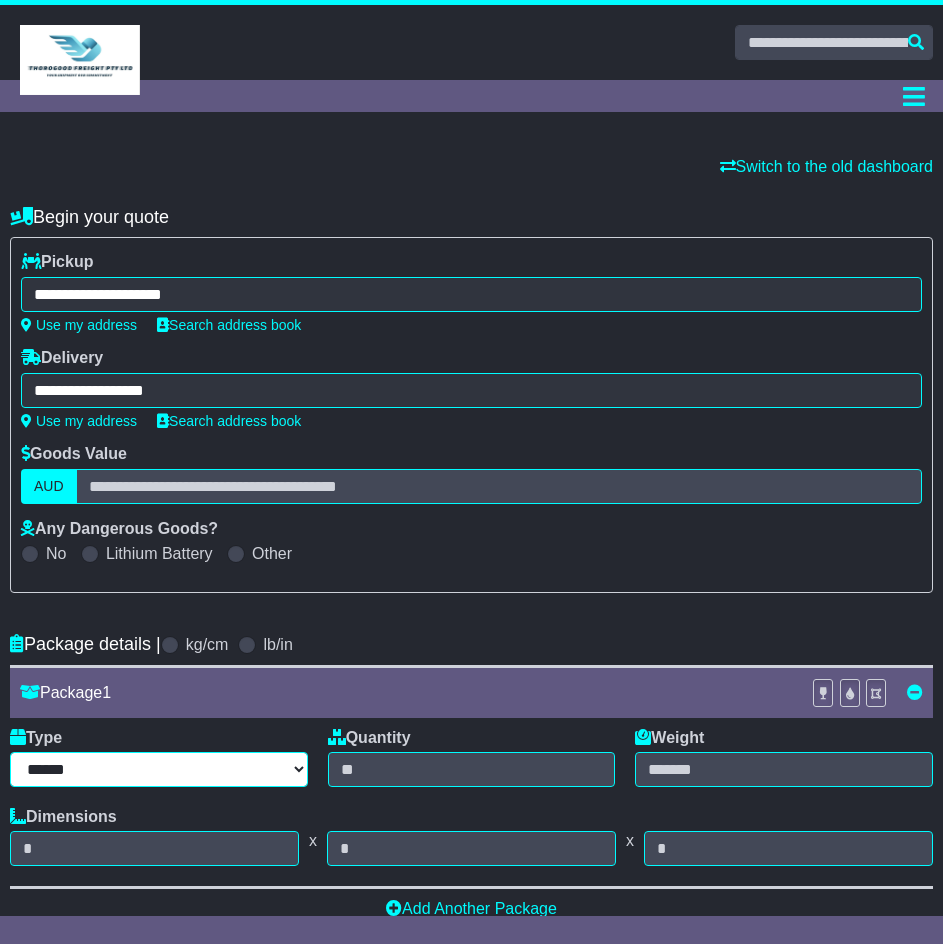 click on "****** ****** *** ******** ***** **** **** ****** *** *******" at bounding box center (159, 769) 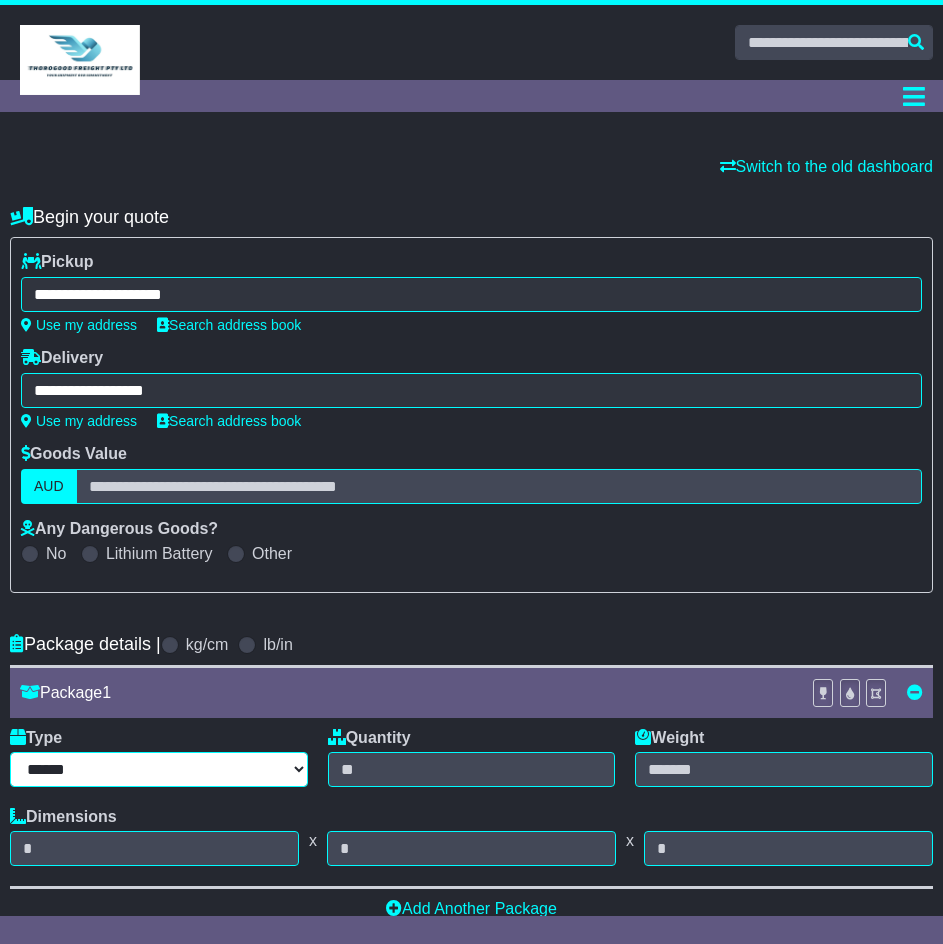 select on "****" 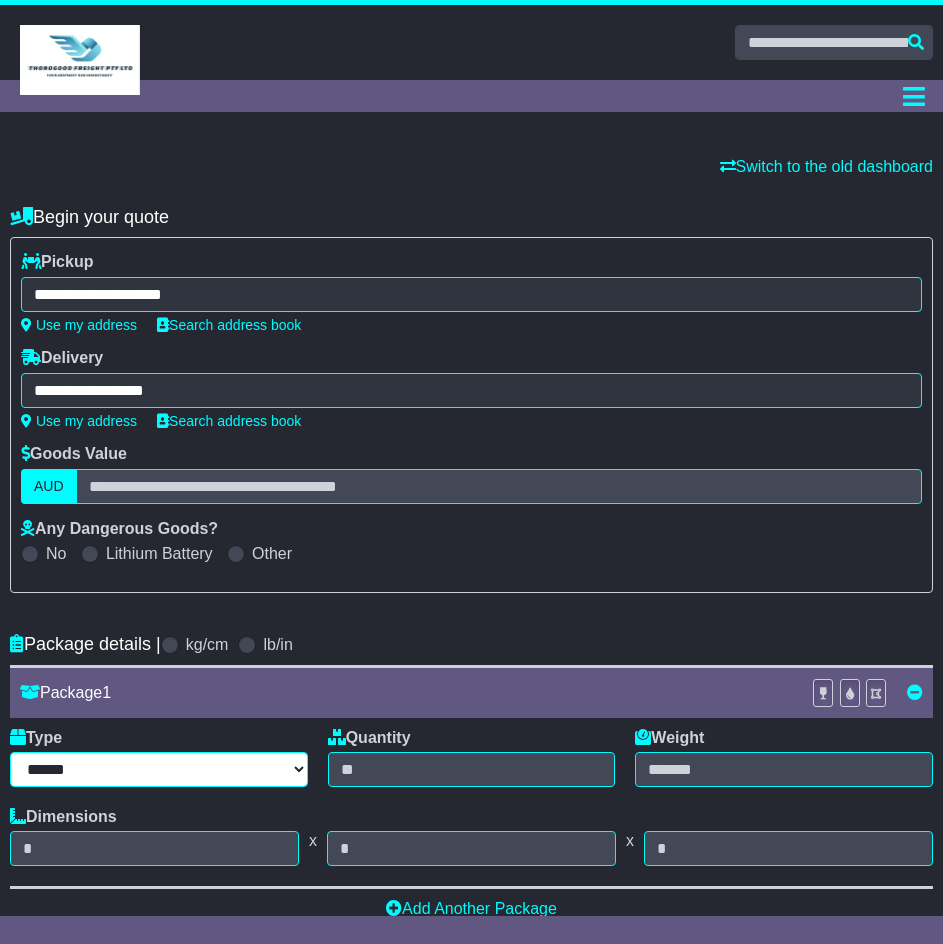 click on "****** ****** *** ******** ***** **** **** ****** *** *******" at bounding box center (159, 769) 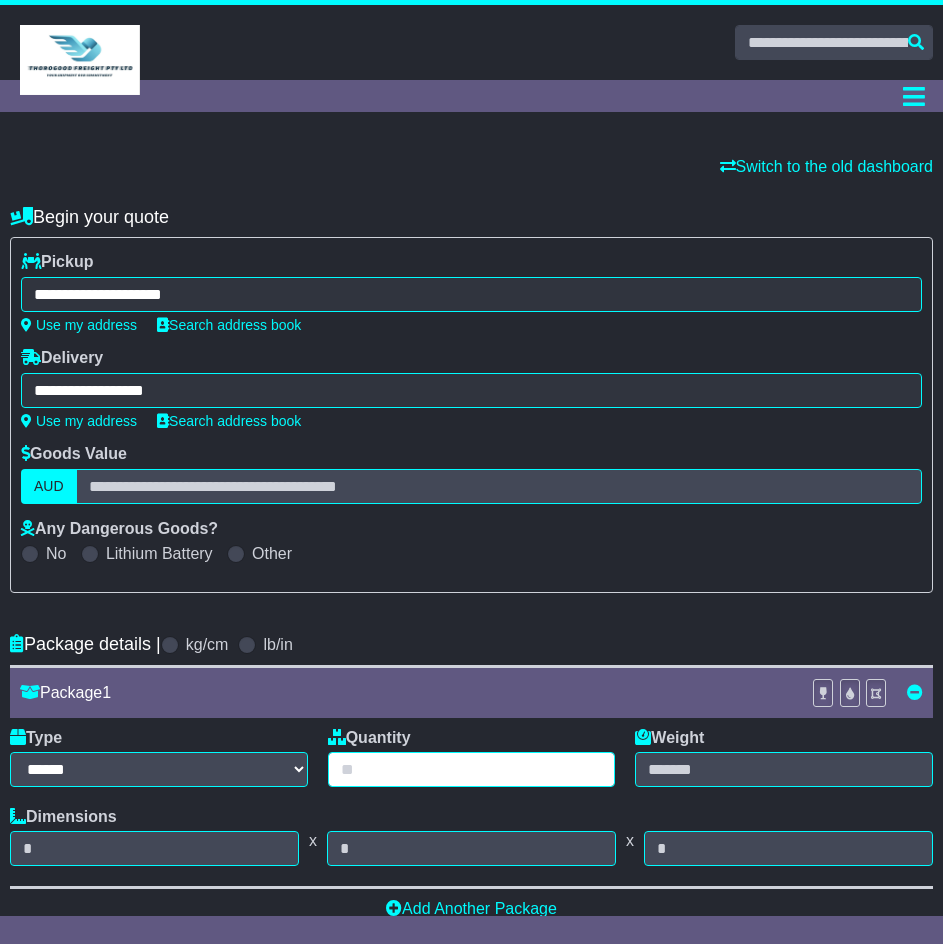 click at bounding box center [472, 769] 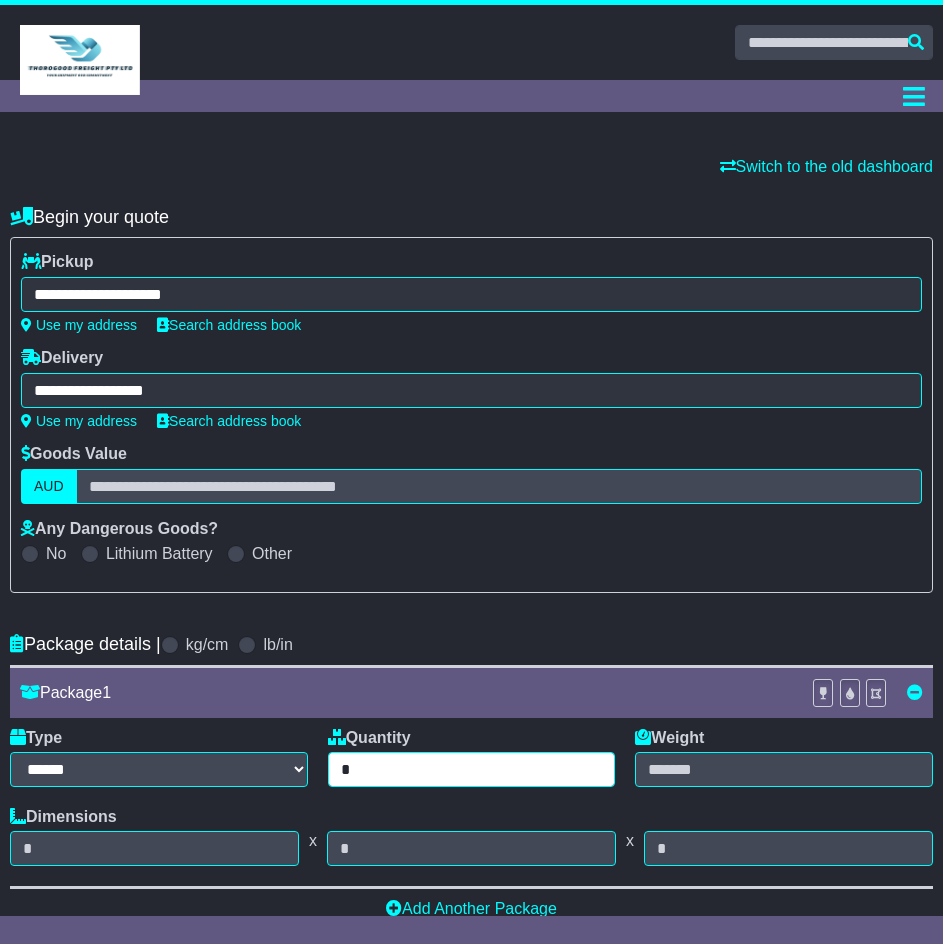 type on "*" 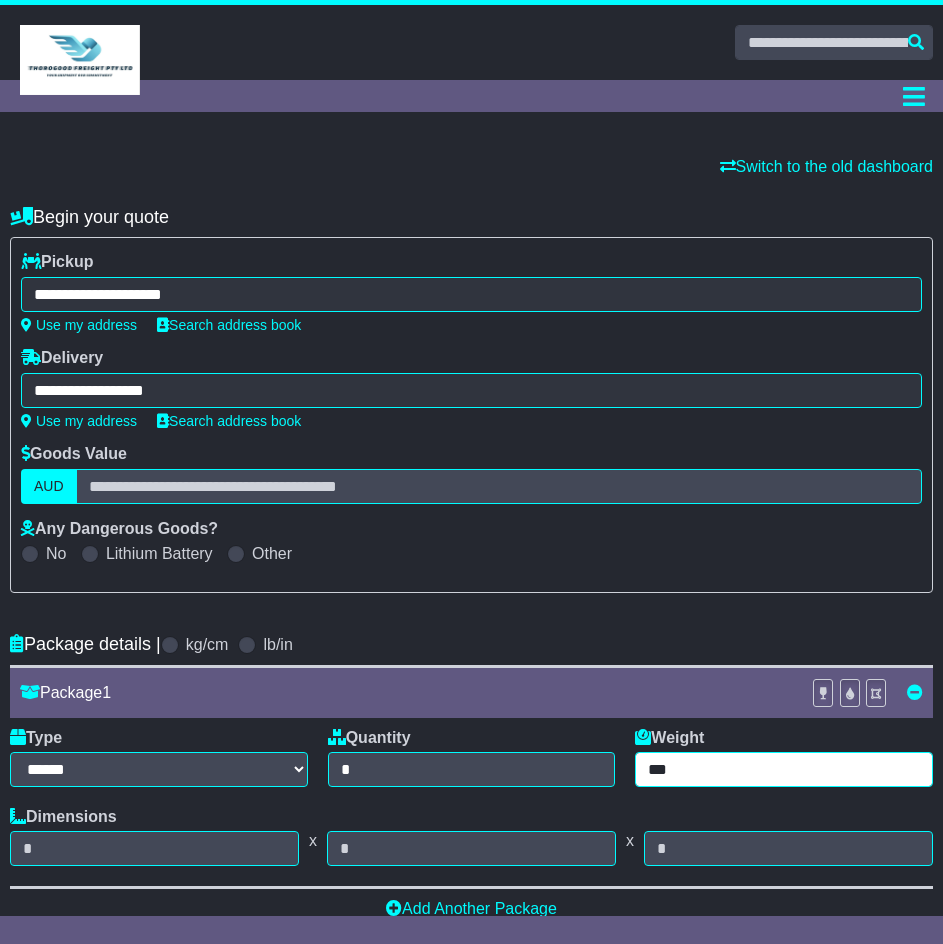 type on "***" 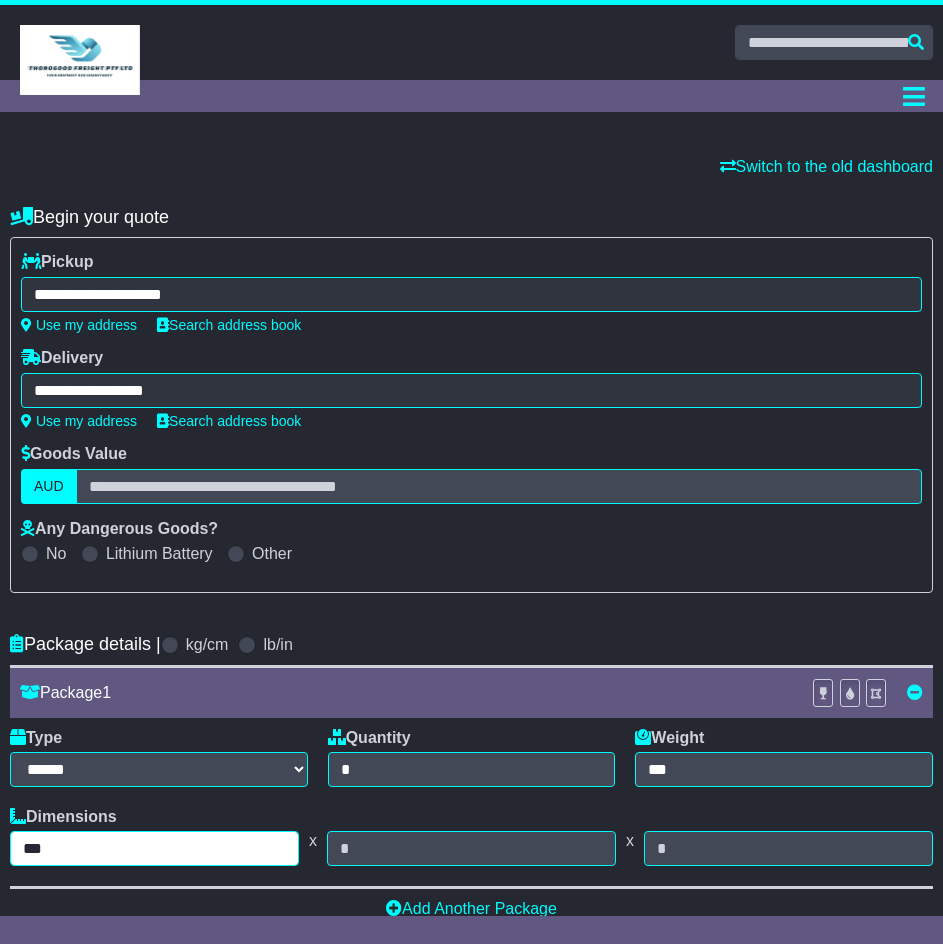 type on "***" 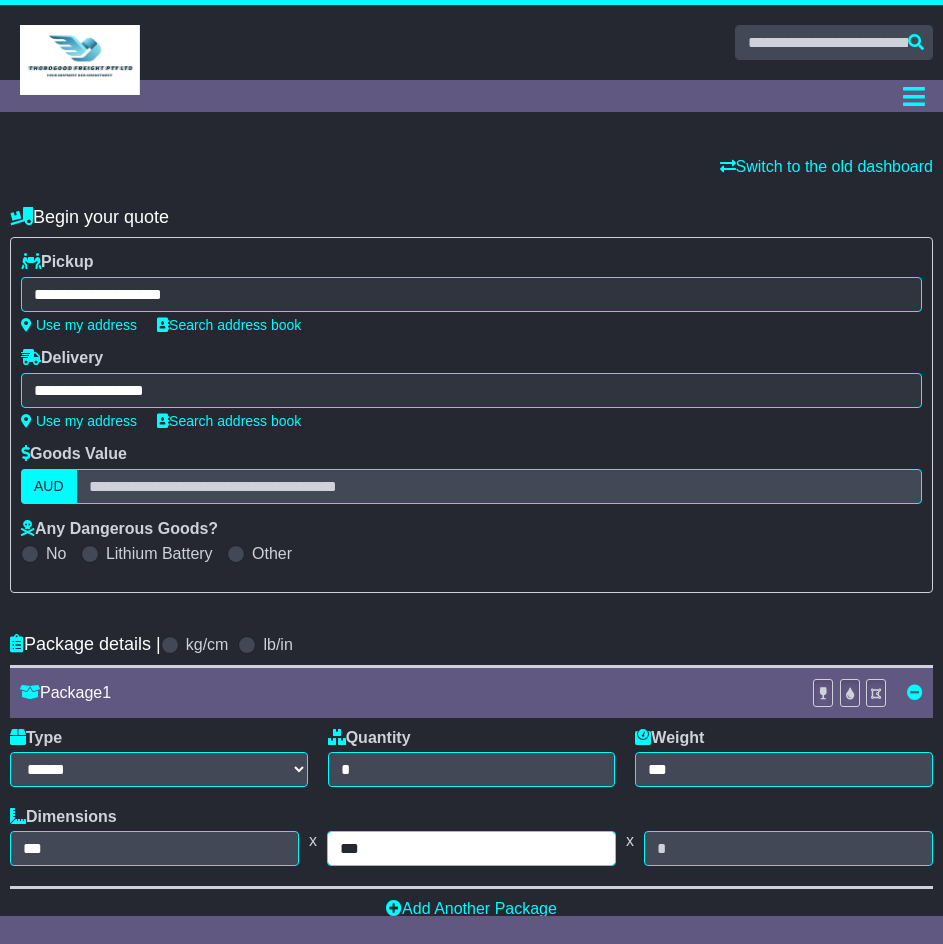 type on "***" 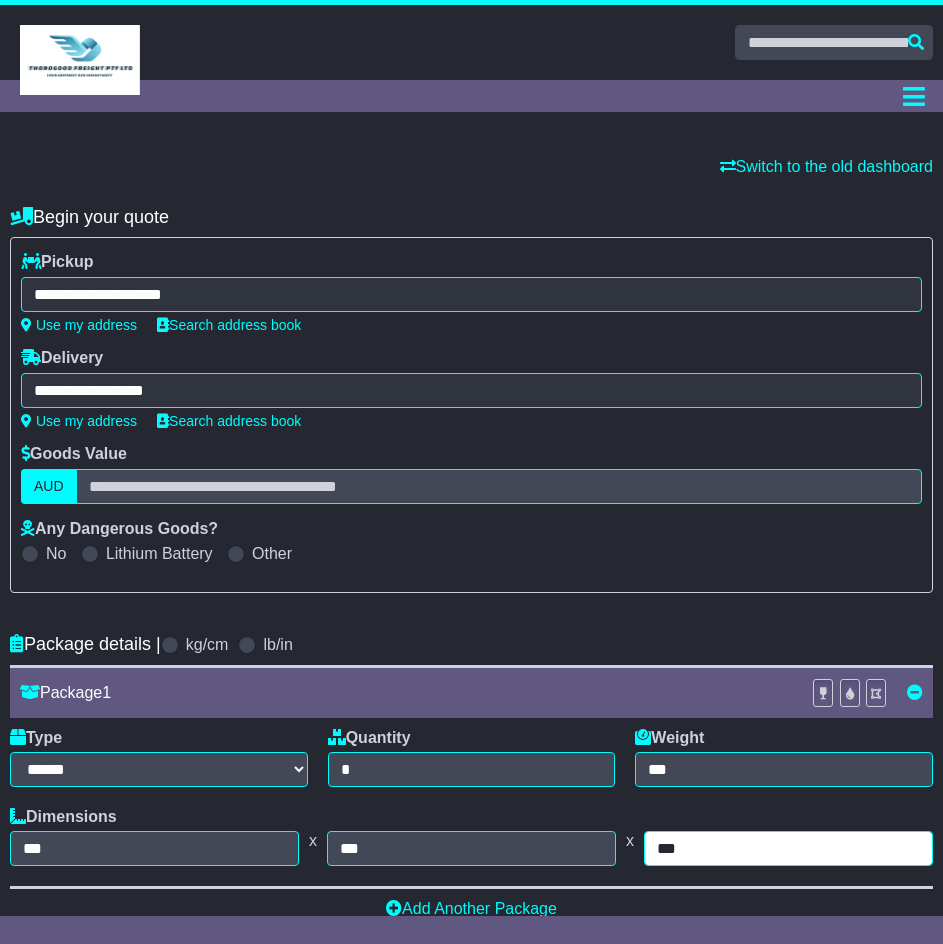 type on "***" 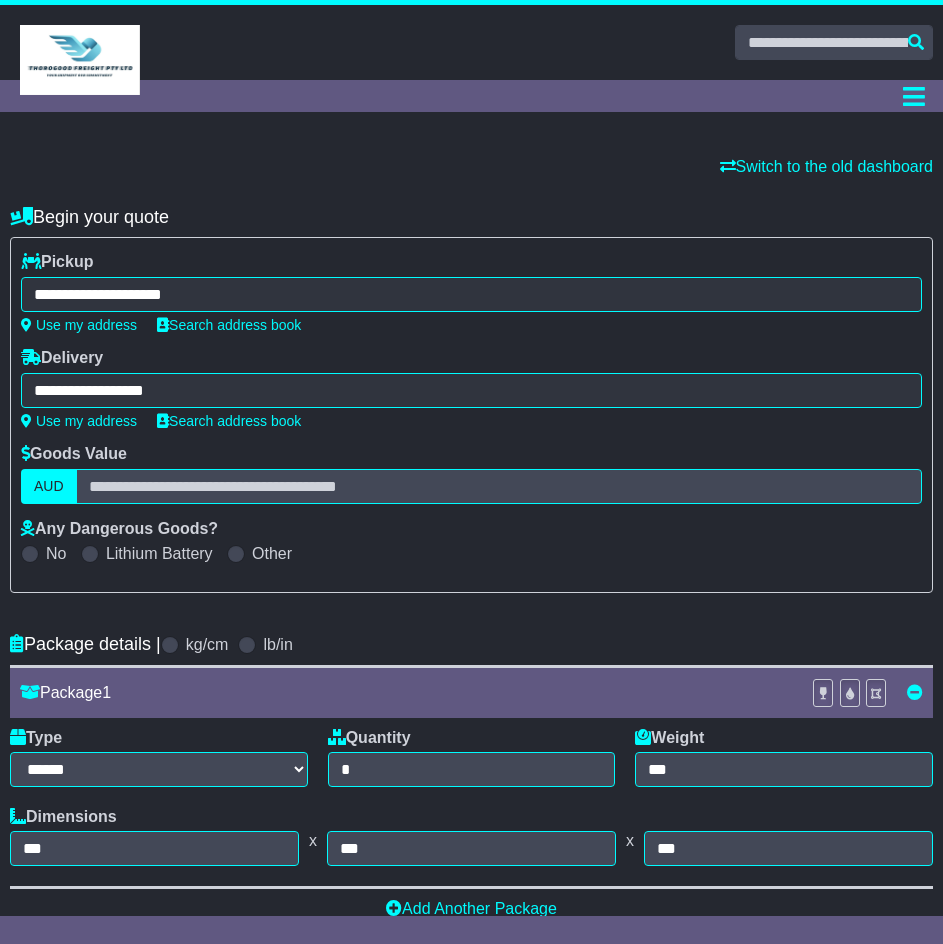 scroll, scrollTop: 799, scrollLeft: 0, axis: vertical 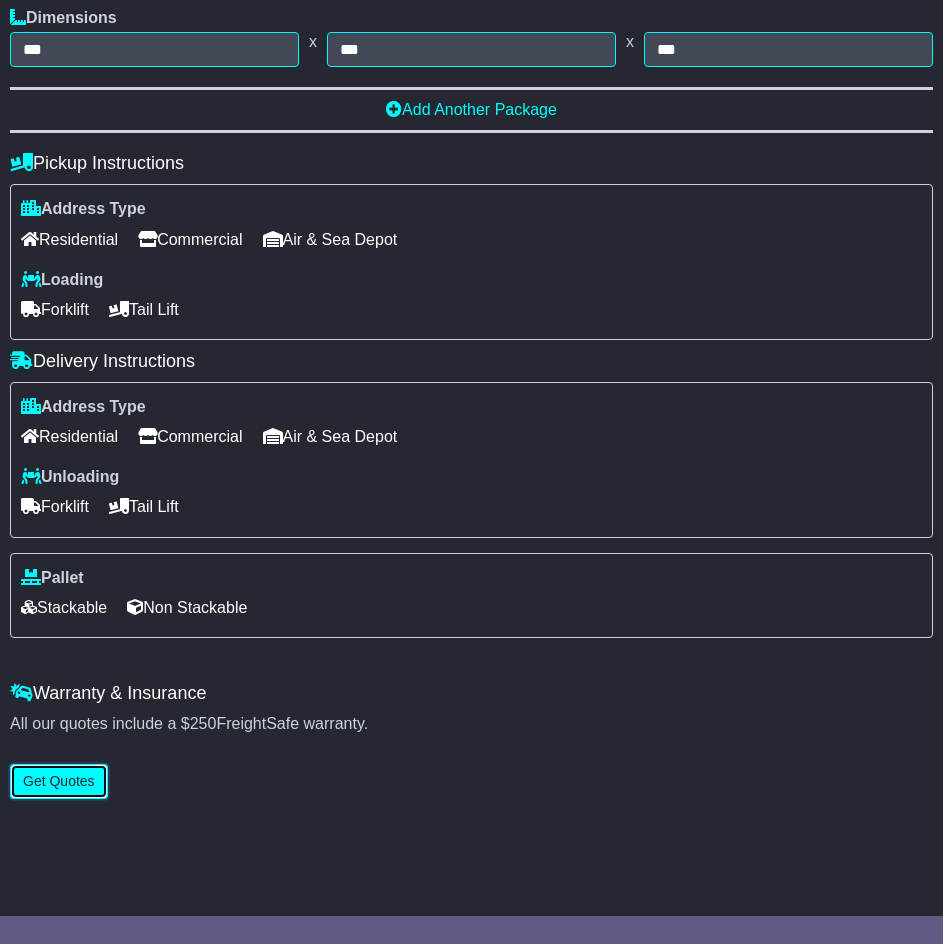 type 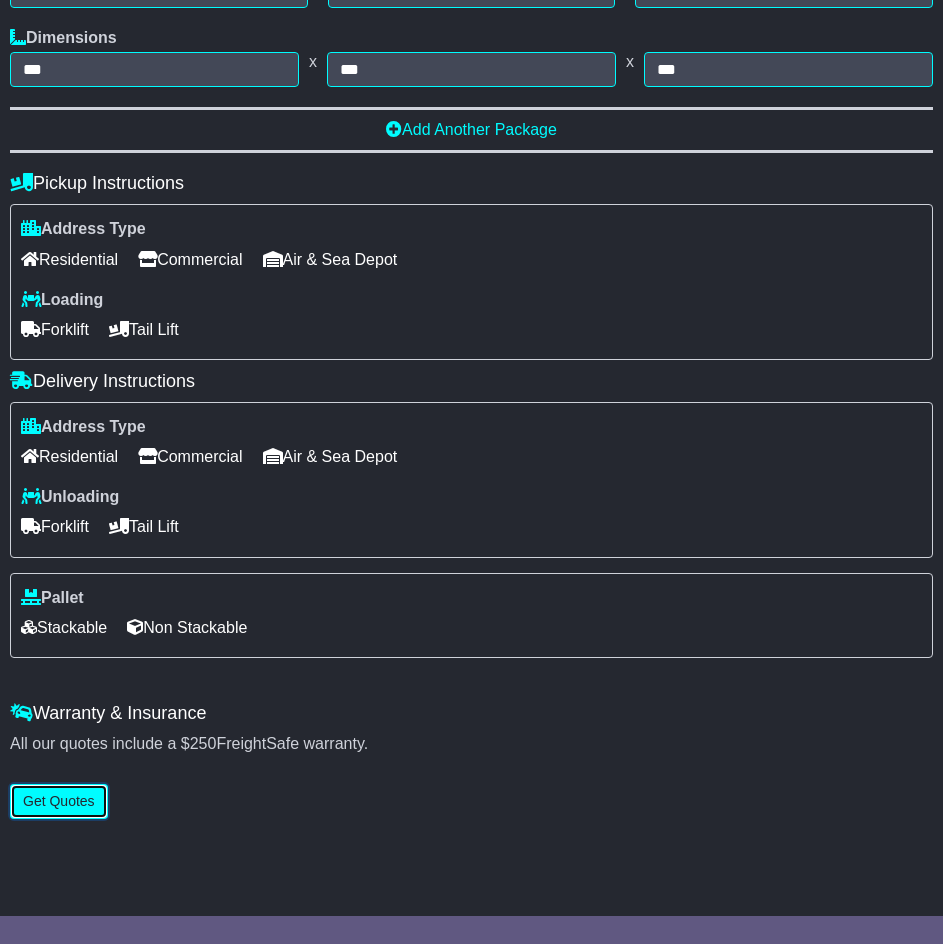 scroll, scrollTop: 799, scrollLeft: 0, axis: vertical 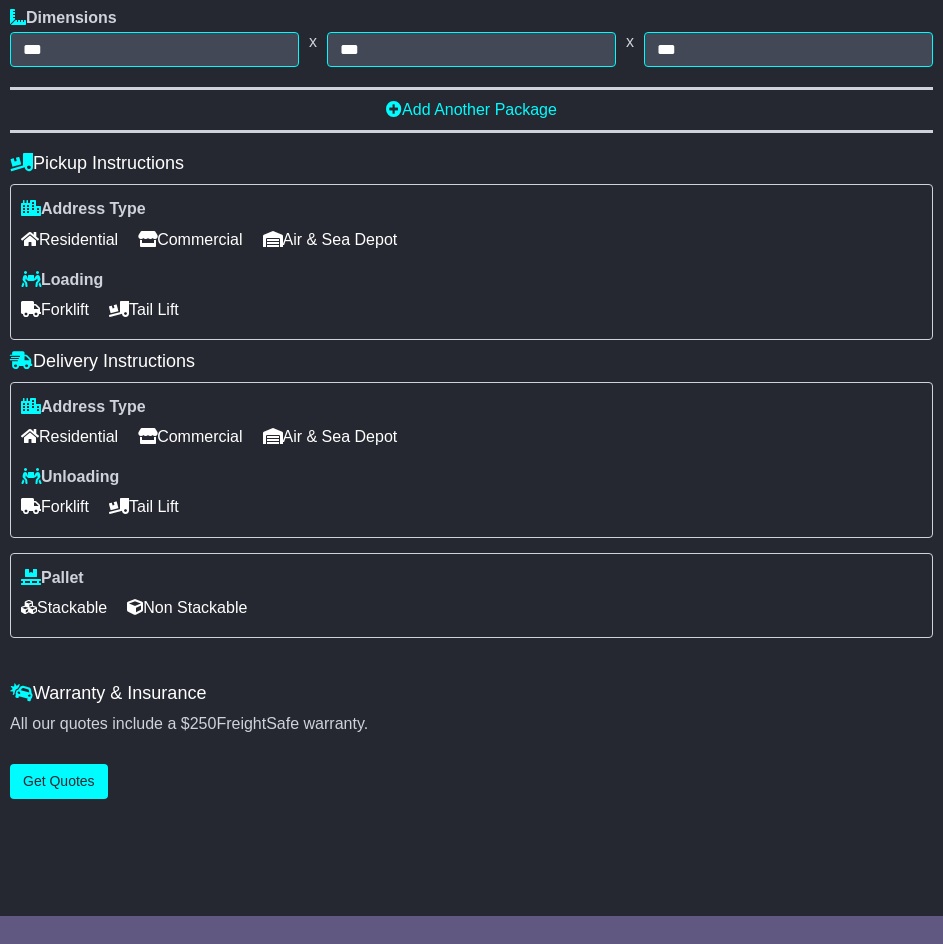 click on "Commercial" at bounding box center (190, 239) 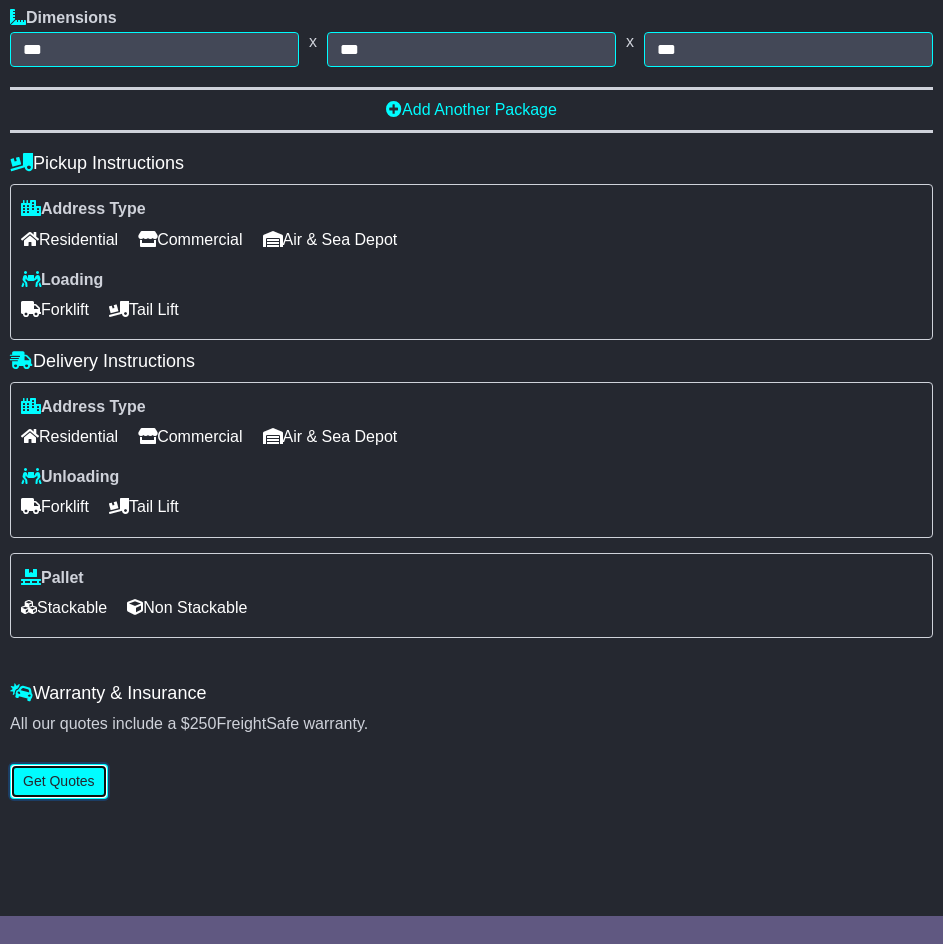 click on "Get Quotes" at bounding box center (59, 781) 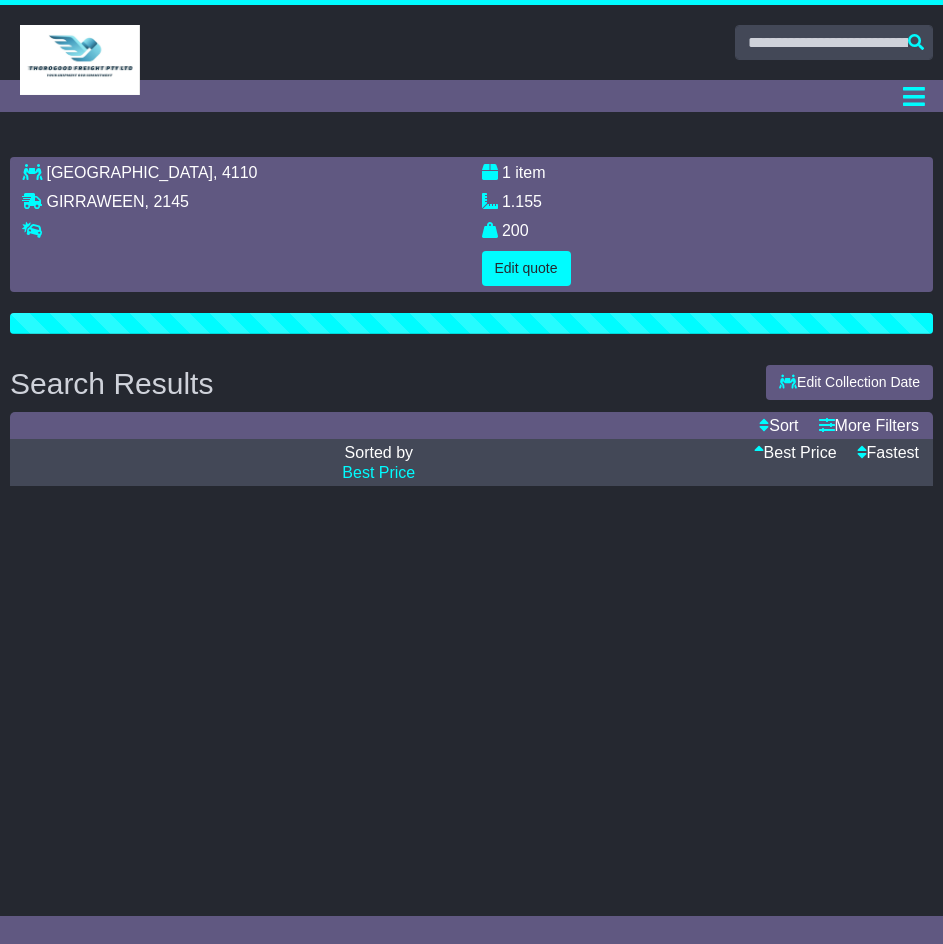 scroll, scrollTop: 0, scrollLeft: 0, axis: both 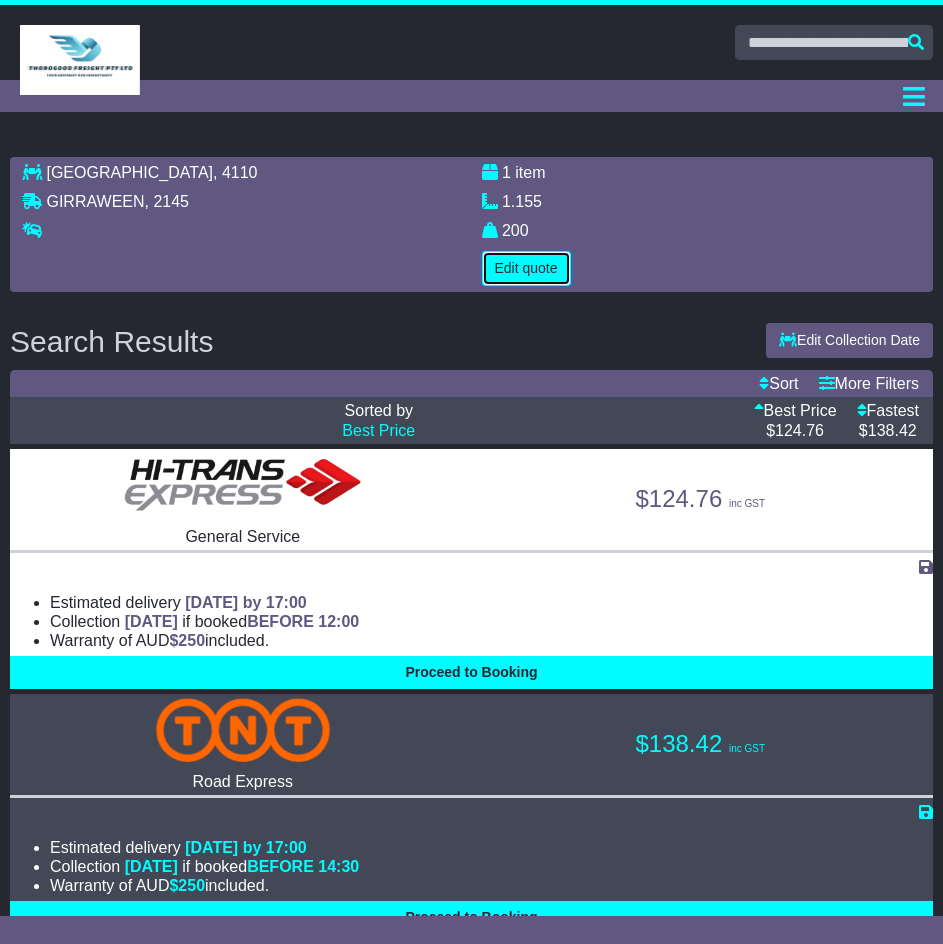 click on "Edit quote" at bounding box center [526, 268] 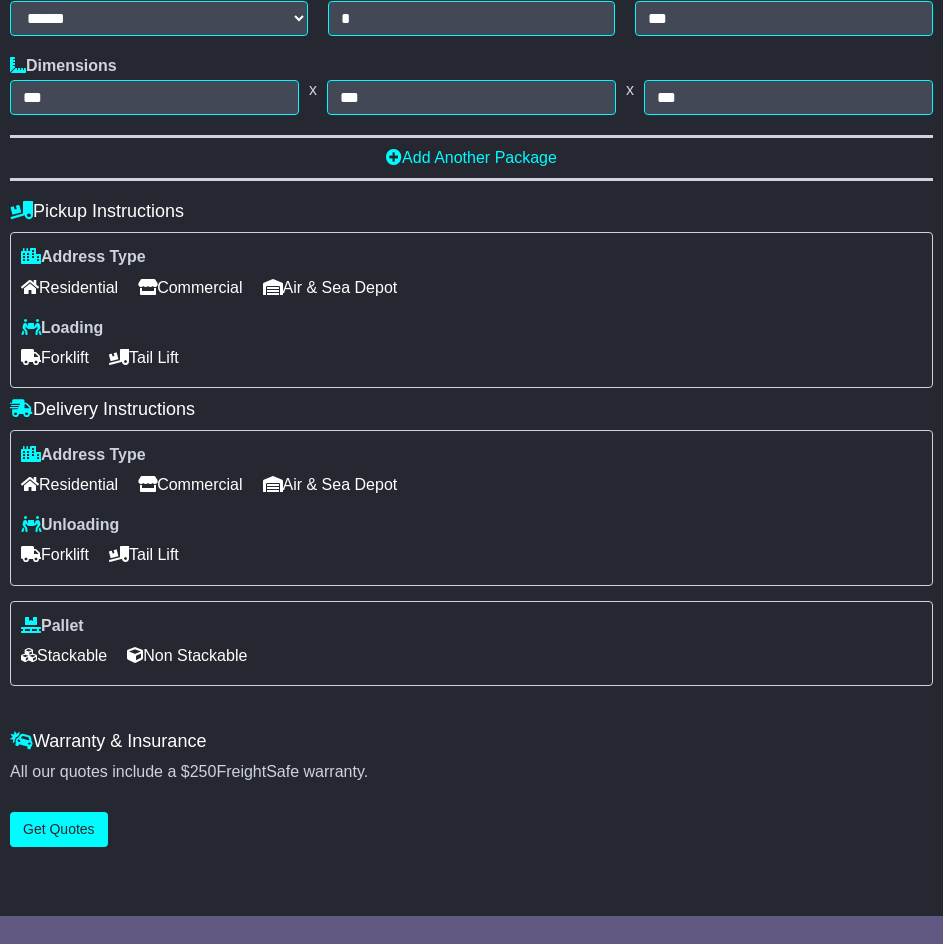 scroll, scrollTop: 809, scrollLeft: 0, axis: vertical 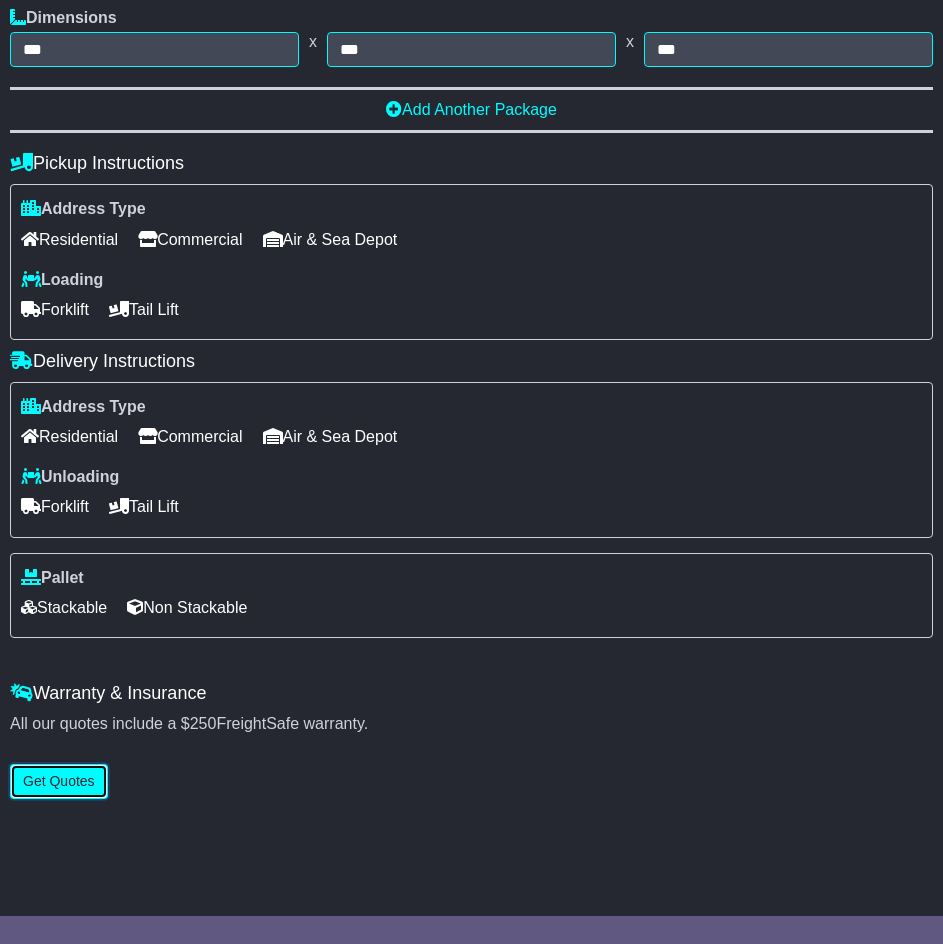 click on "Get Quotes" at bounding box center [59, 781] 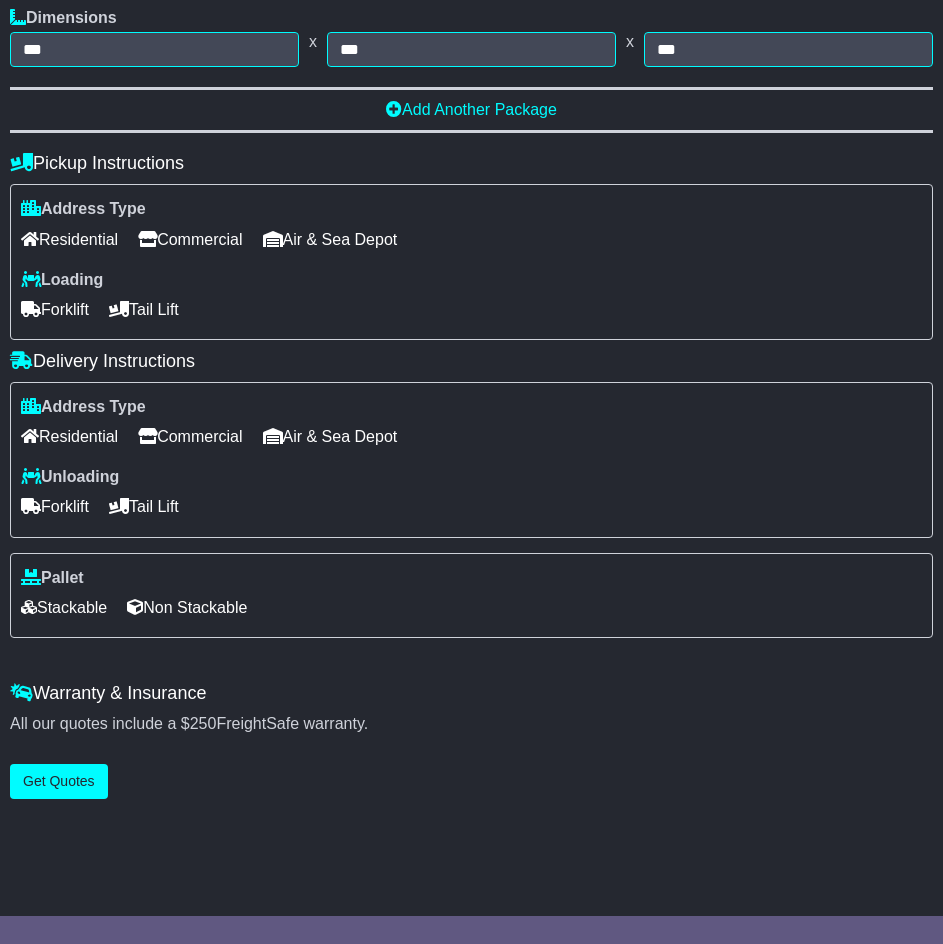 scroll, scrollTop: 0, scrollLeft: 0, axis: both 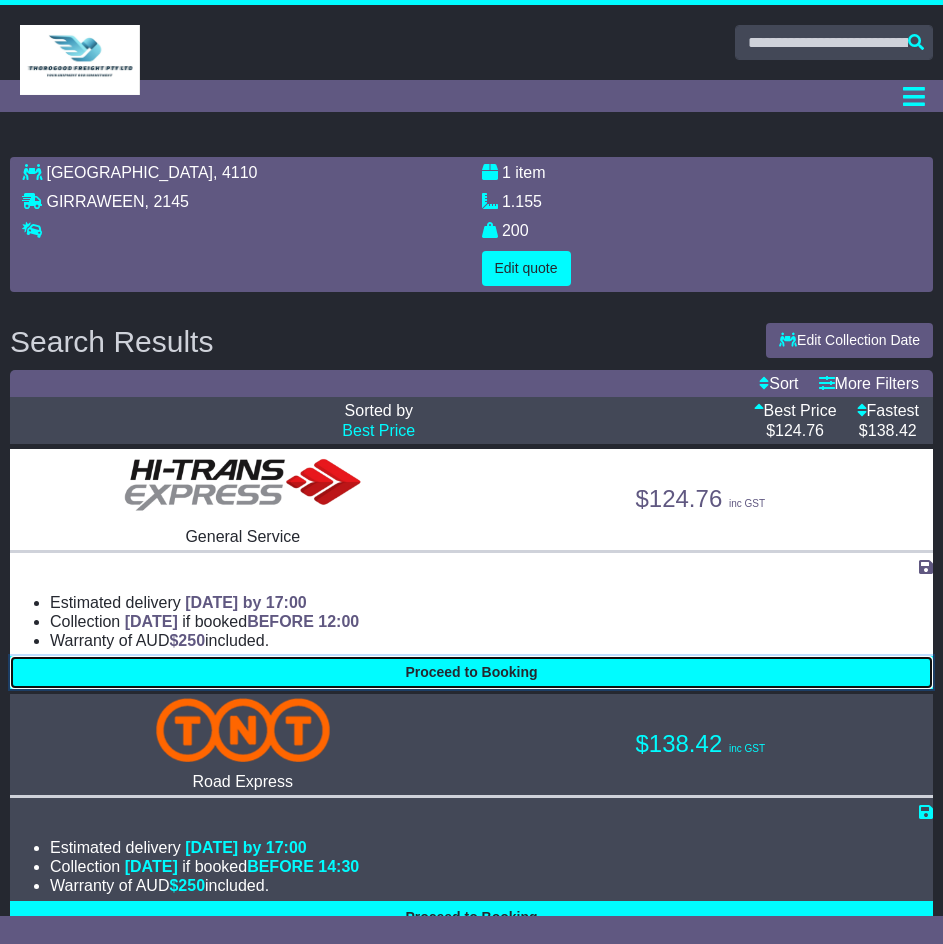 click on "Proceed to Booking" at bounding box center [471, 672] 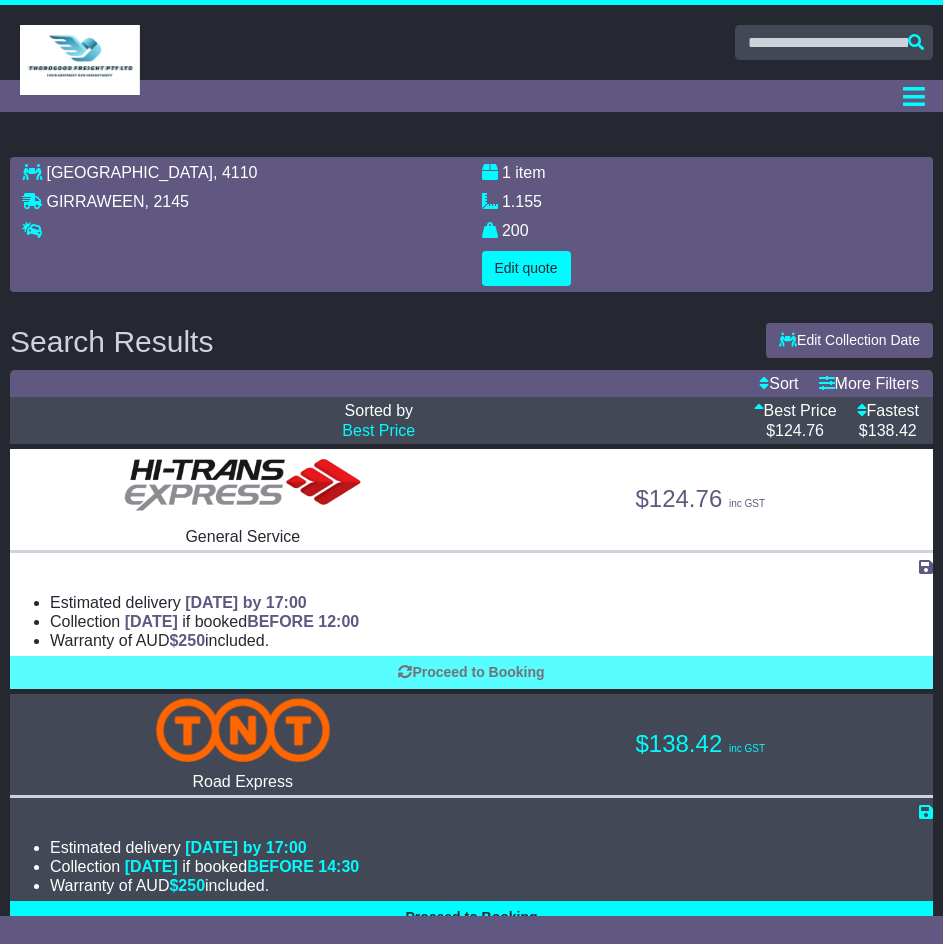 select on "****" 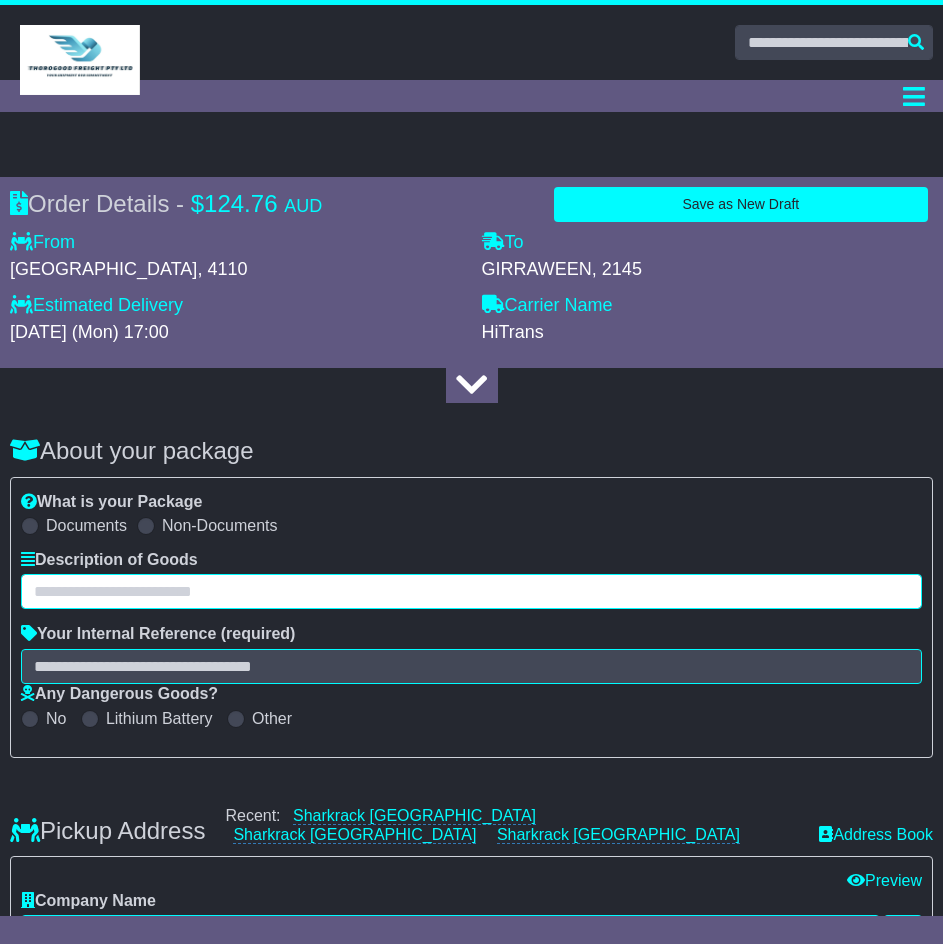 click at bounding box center [471, 591] 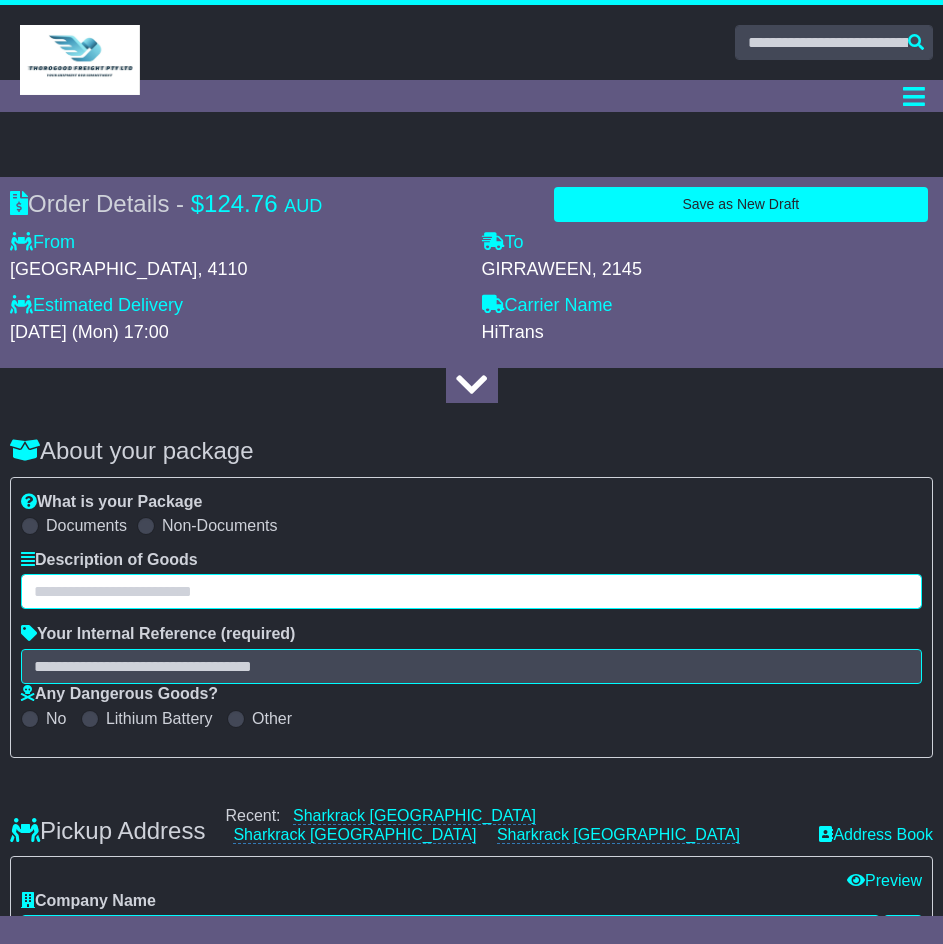 click at bounding box center (471, 591) 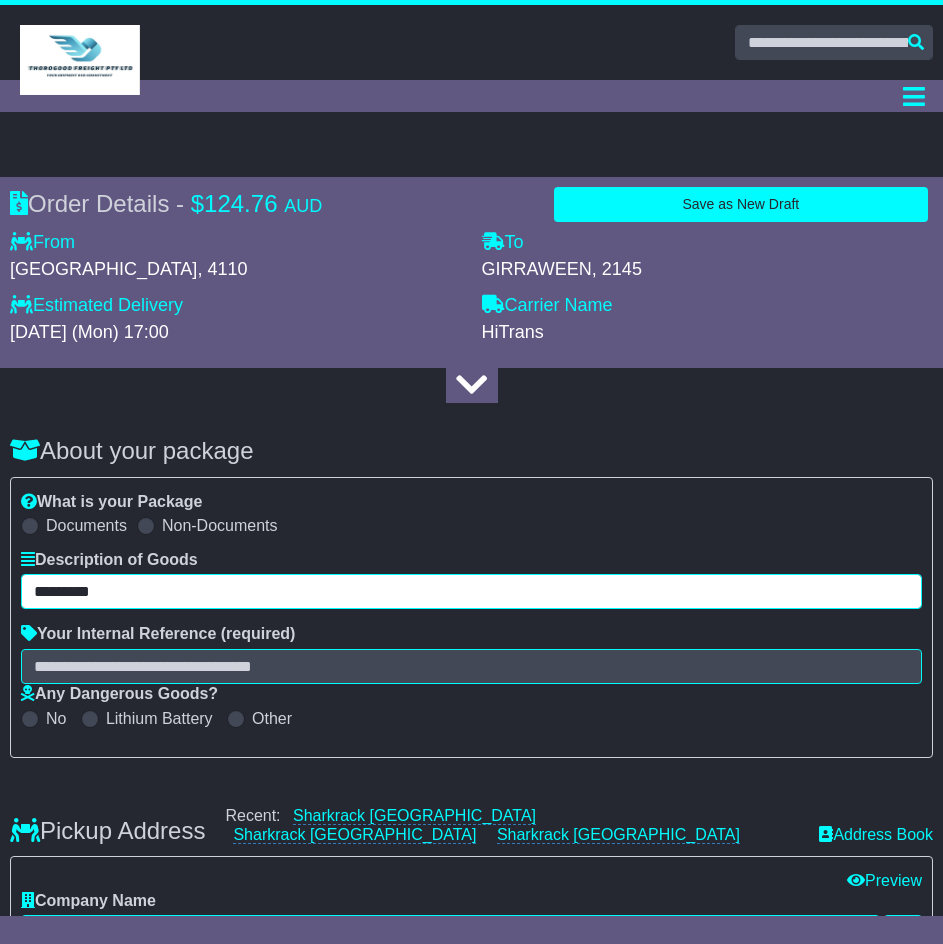 click on "********" at bounding box center (471, 591) 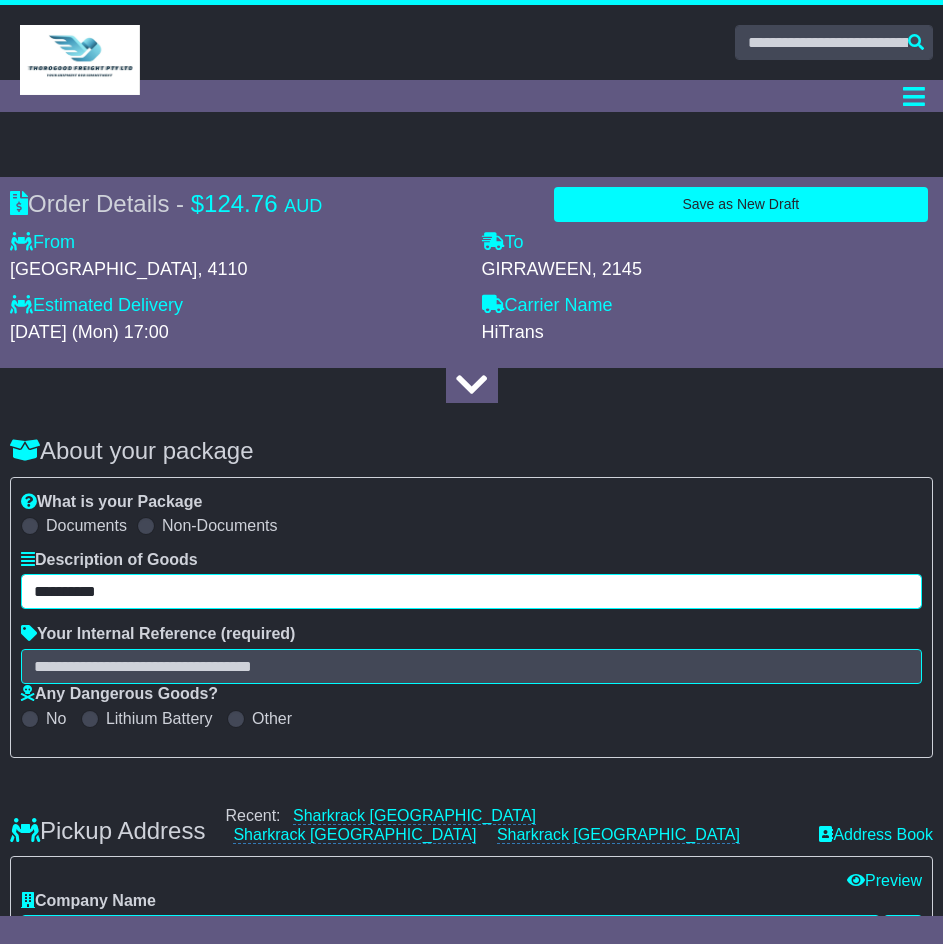 paste on "**********" 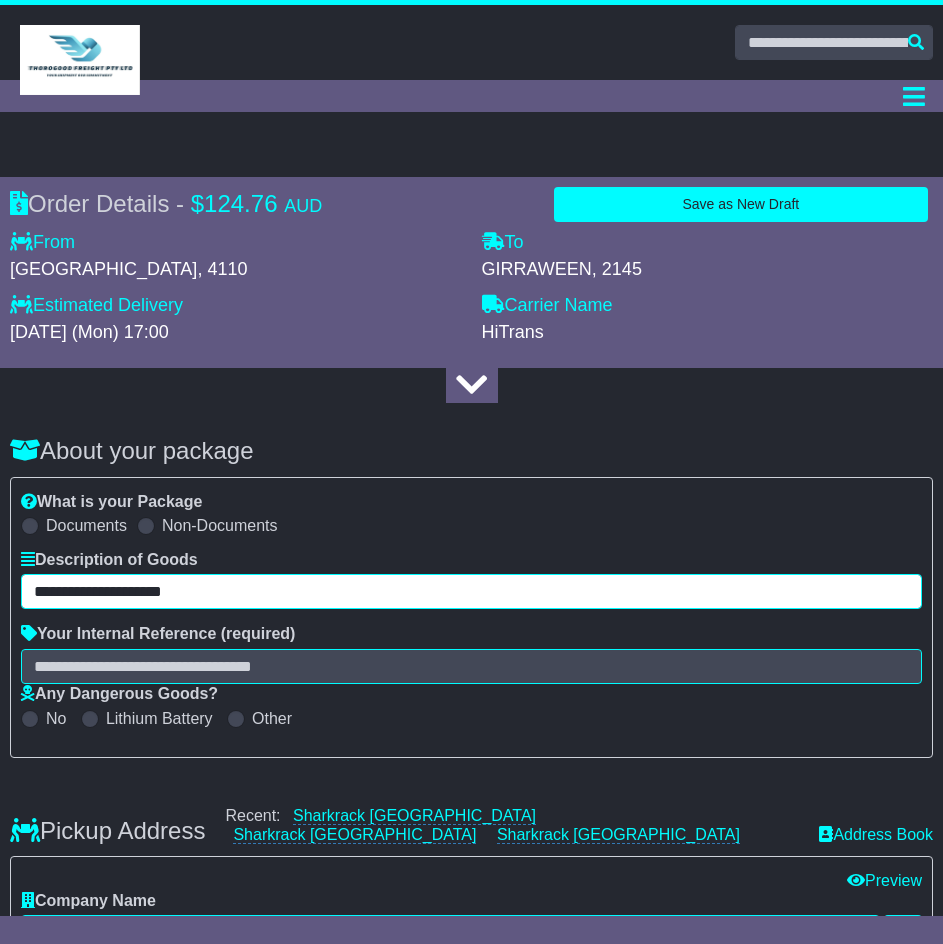type on "**********" 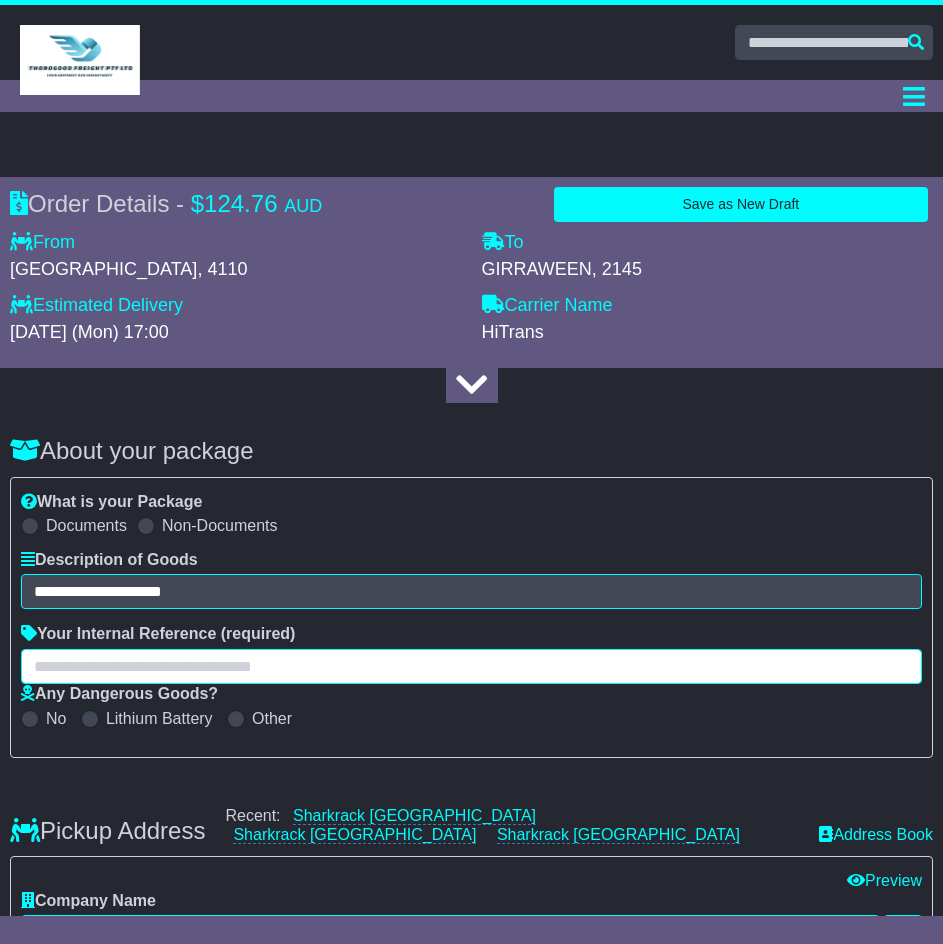 click at bounding box center (471, 666) 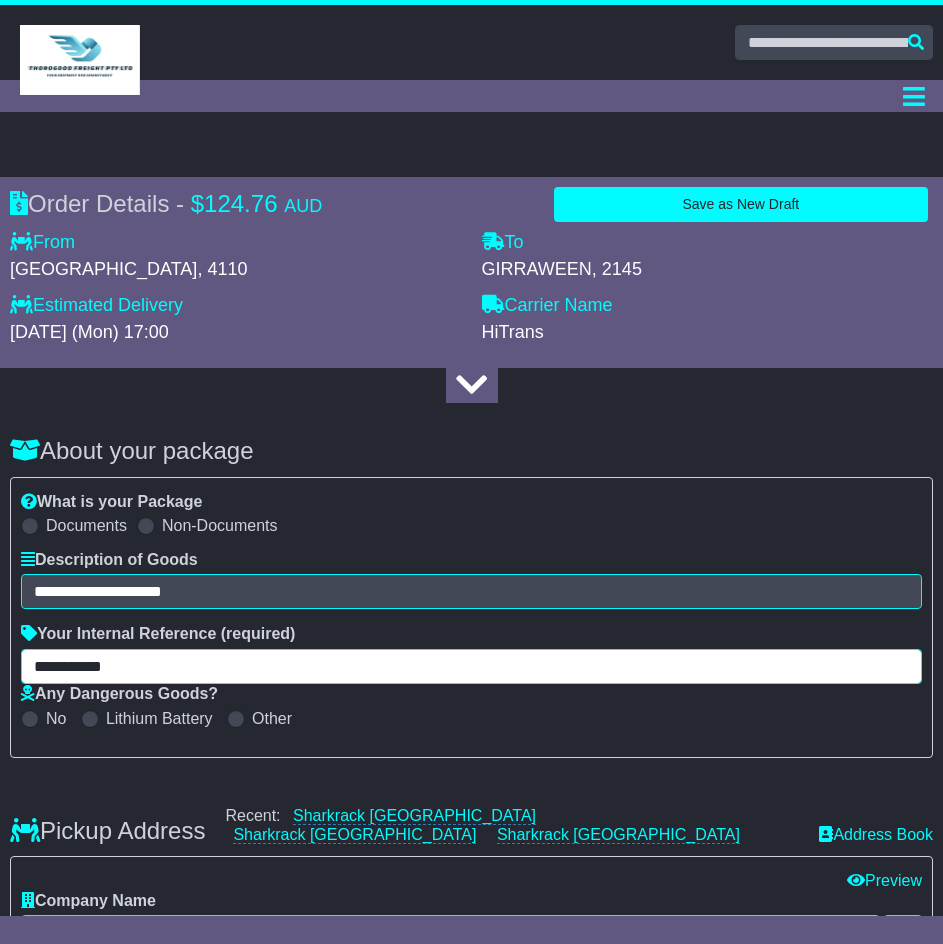 drag, startPoint x: 340, startPoint y: 664, endPoint x: -55, endPoint y: 665, distance: 395.00125 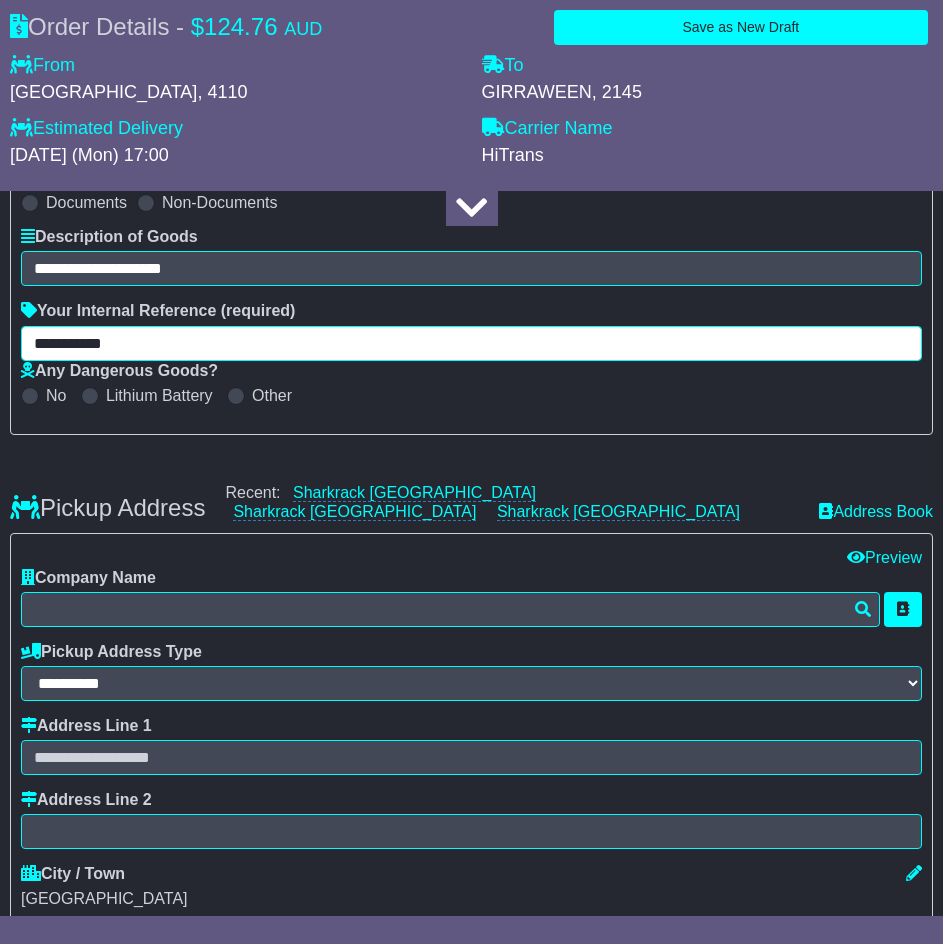 scroll, scrollTop: 400, scrollLeft: 0, axis: vertical 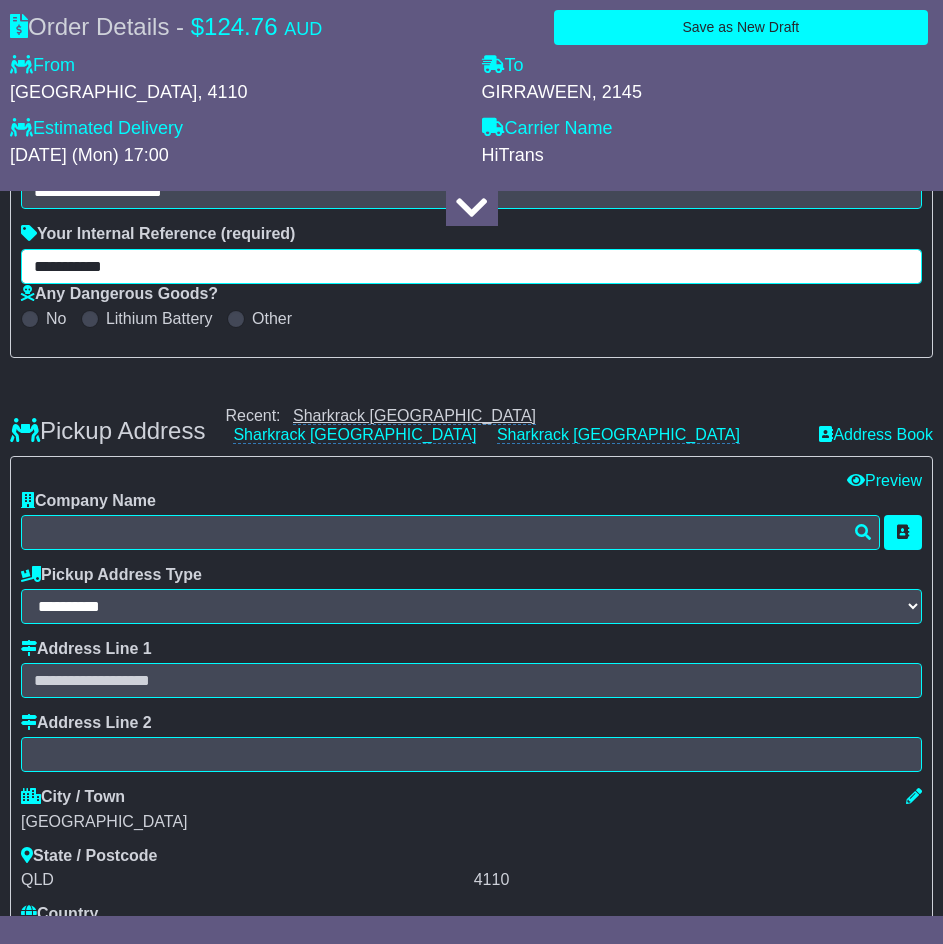type on "**********" 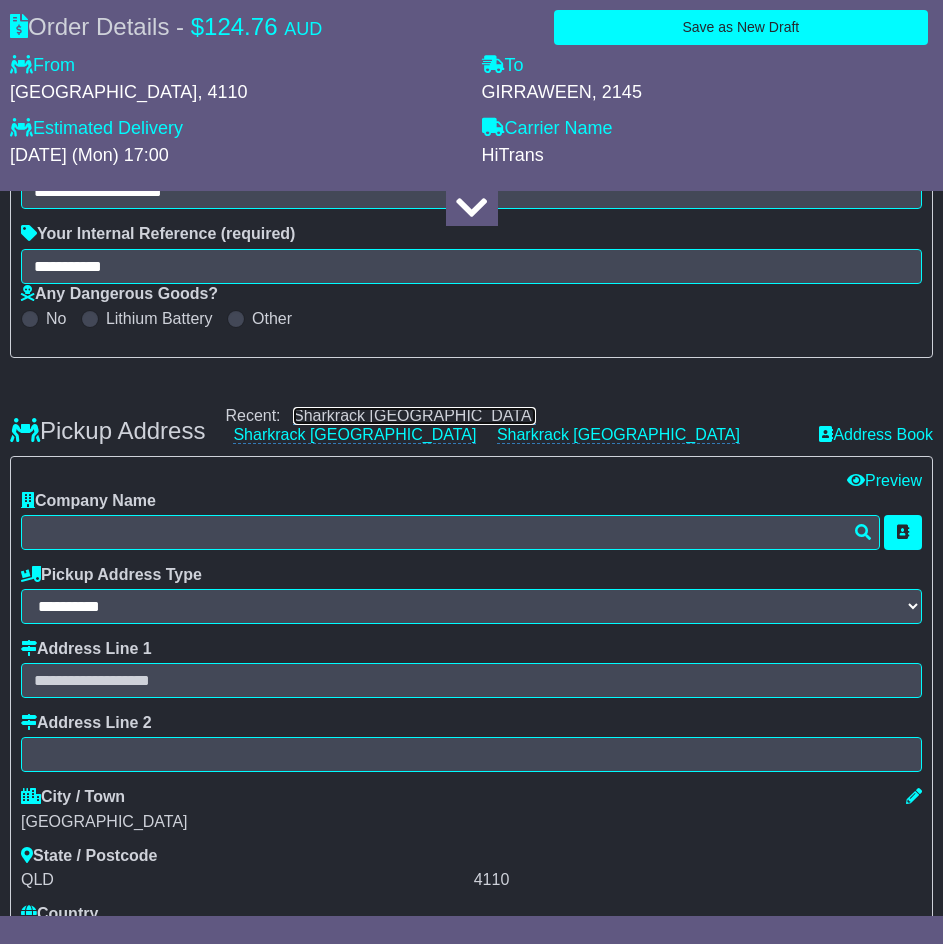 click on "Sharkrack [GEOGRAPHIC_DATA]" at bounding box center (414, 416) 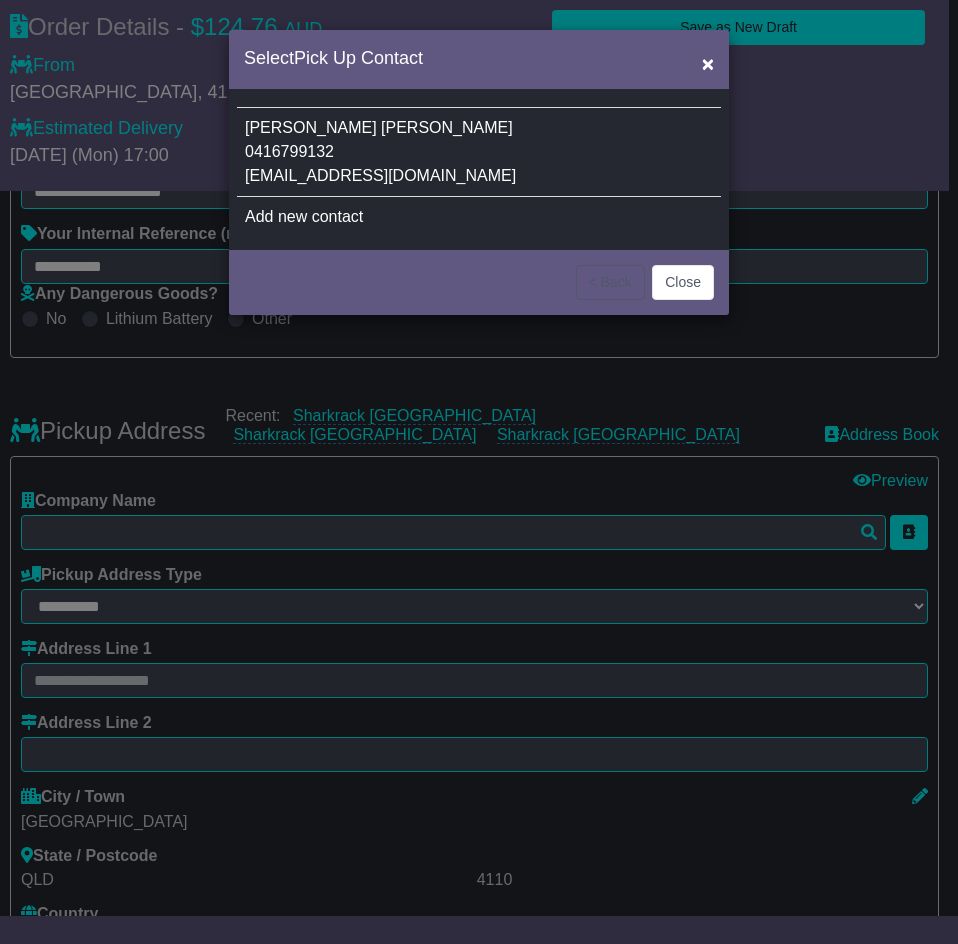 click on "[PERSON_NAME]
0416799132
[EMAIL_ADDRESS][DOMAIN_NAME]" at bounding box center [479, 152] 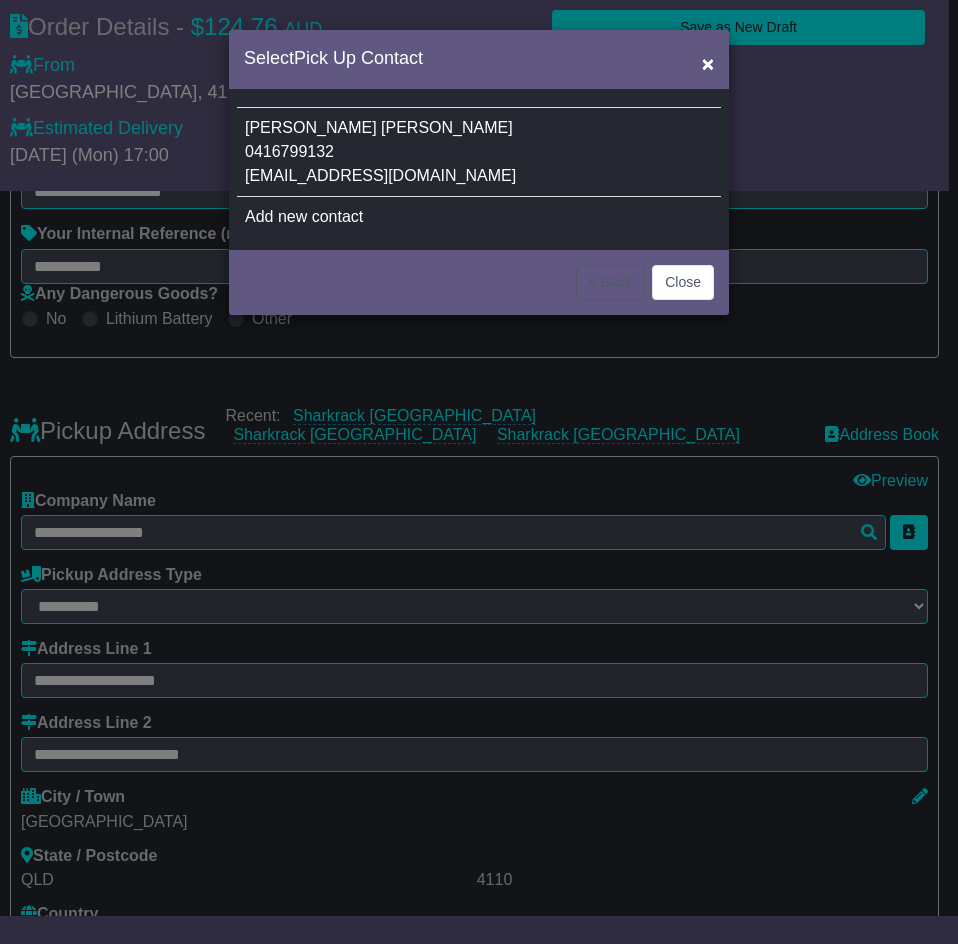type on "*****" 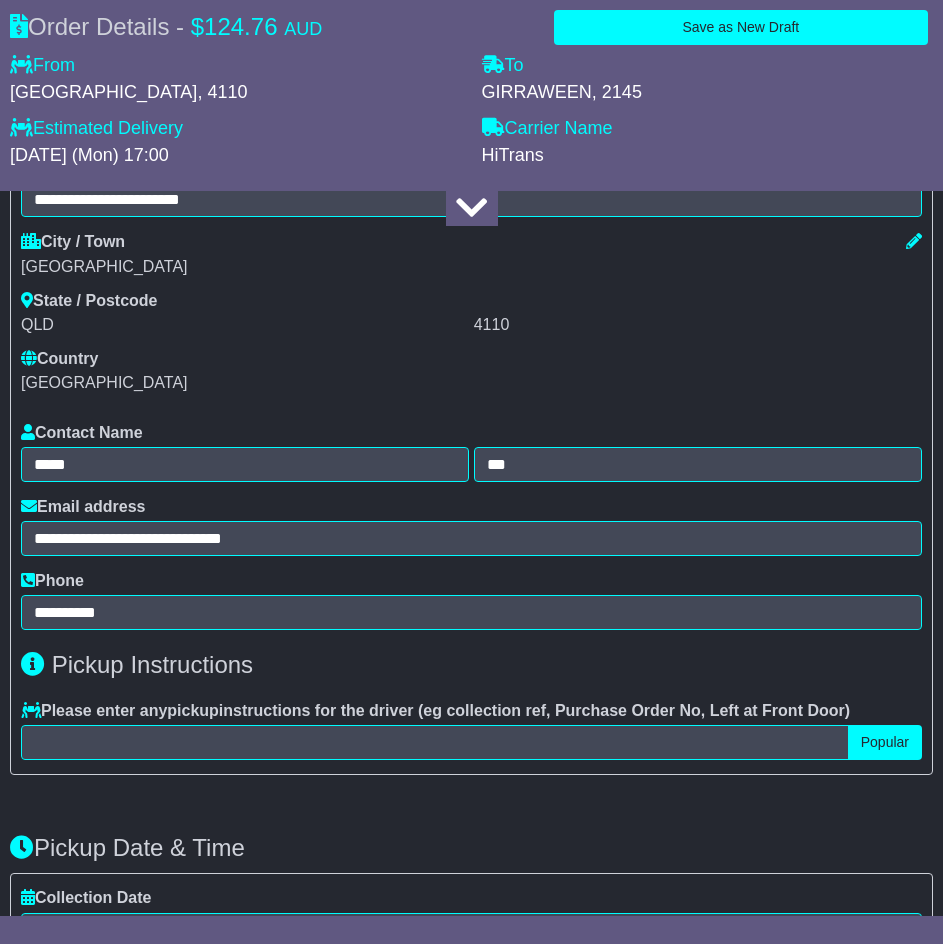 scroll, scrollTop: 1000, scrollLeft: 0, axis: vertical 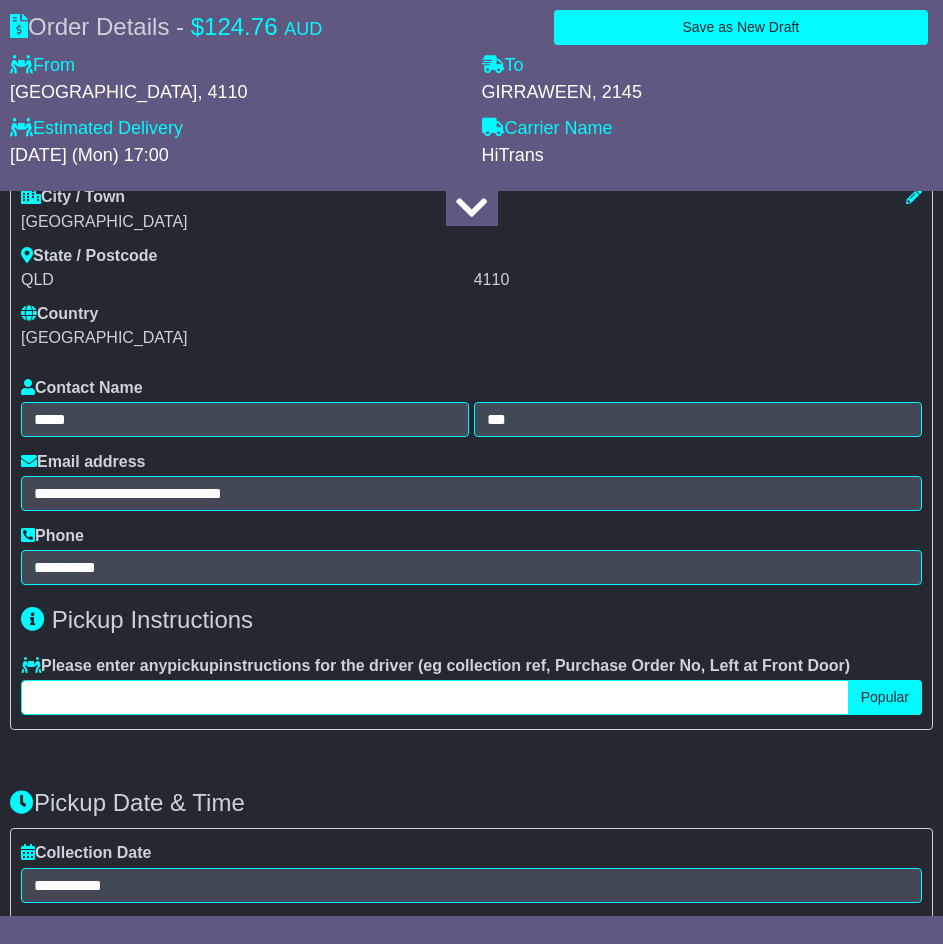 click at bounding box center (435, 697) 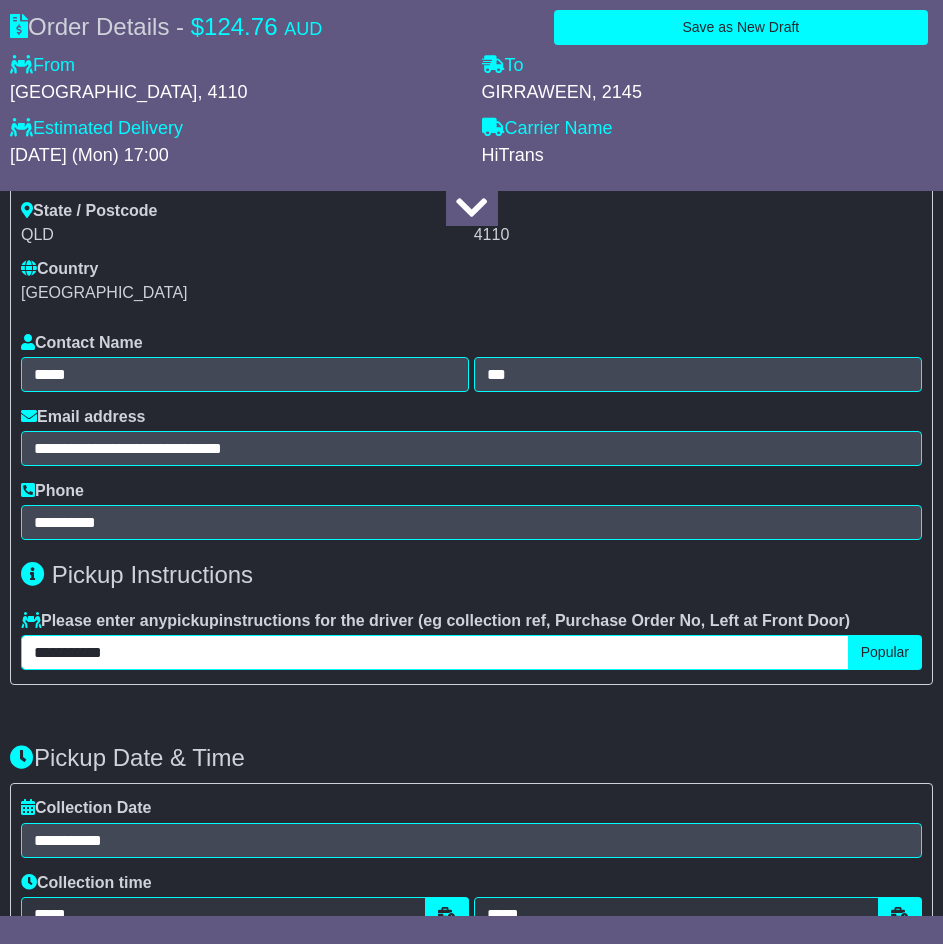 scroll, scrollTop: 1100, scrollLeft: 0, axis: vertical 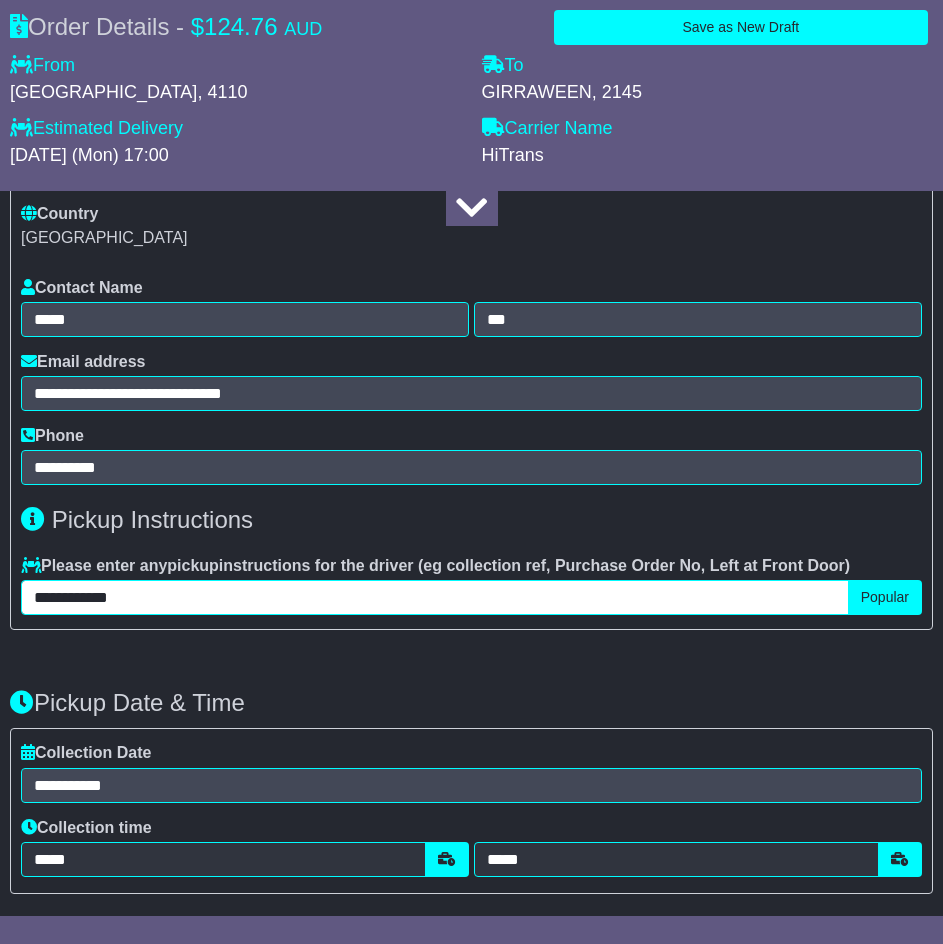 click on "**********" at bounding box center (435, 597) 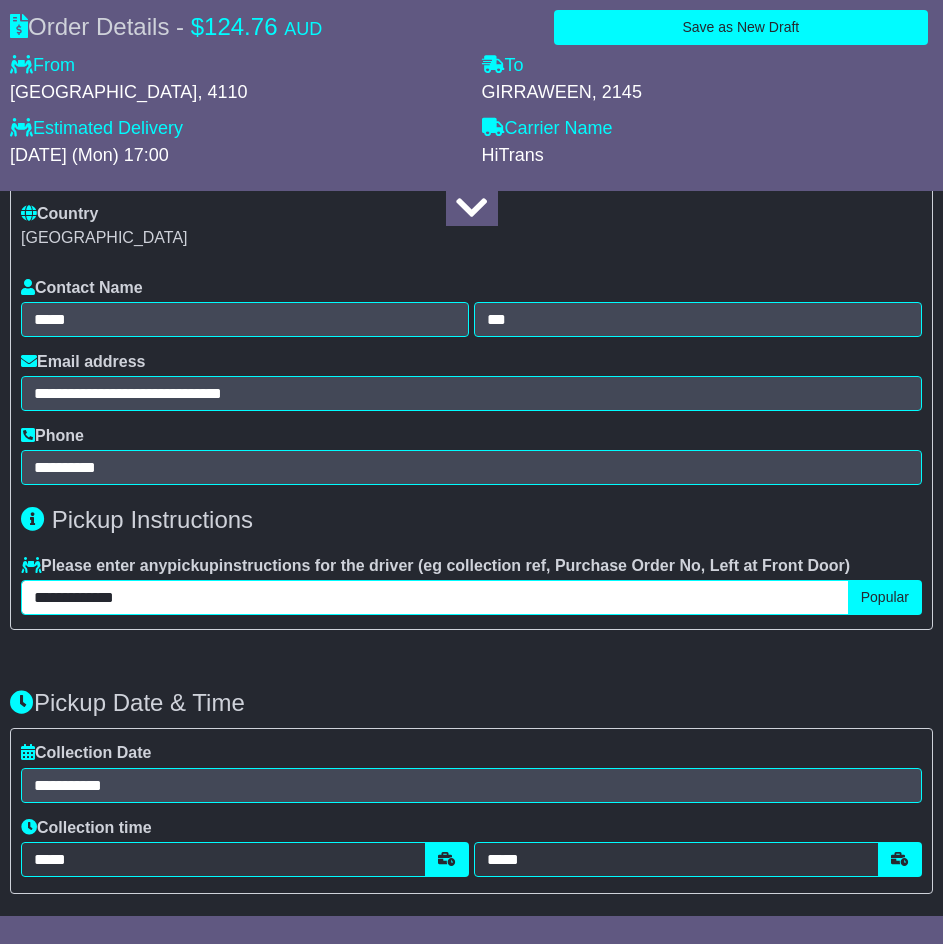 paste on "**********" 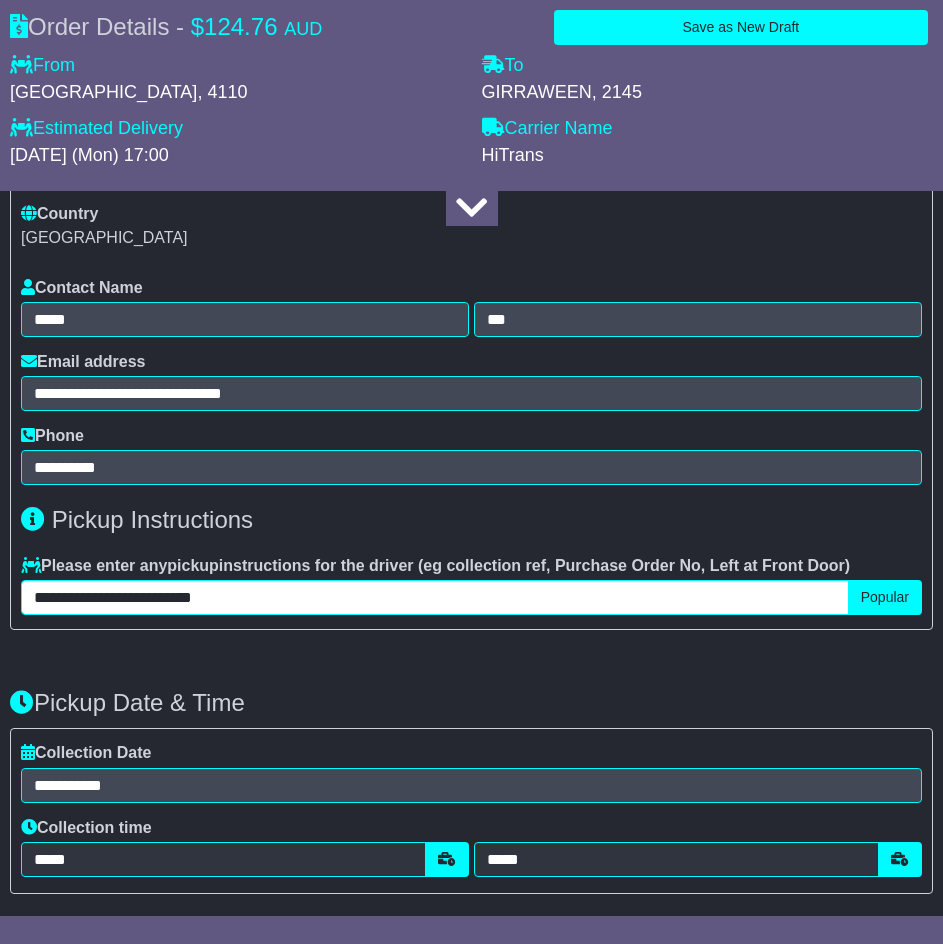 type on "**********" 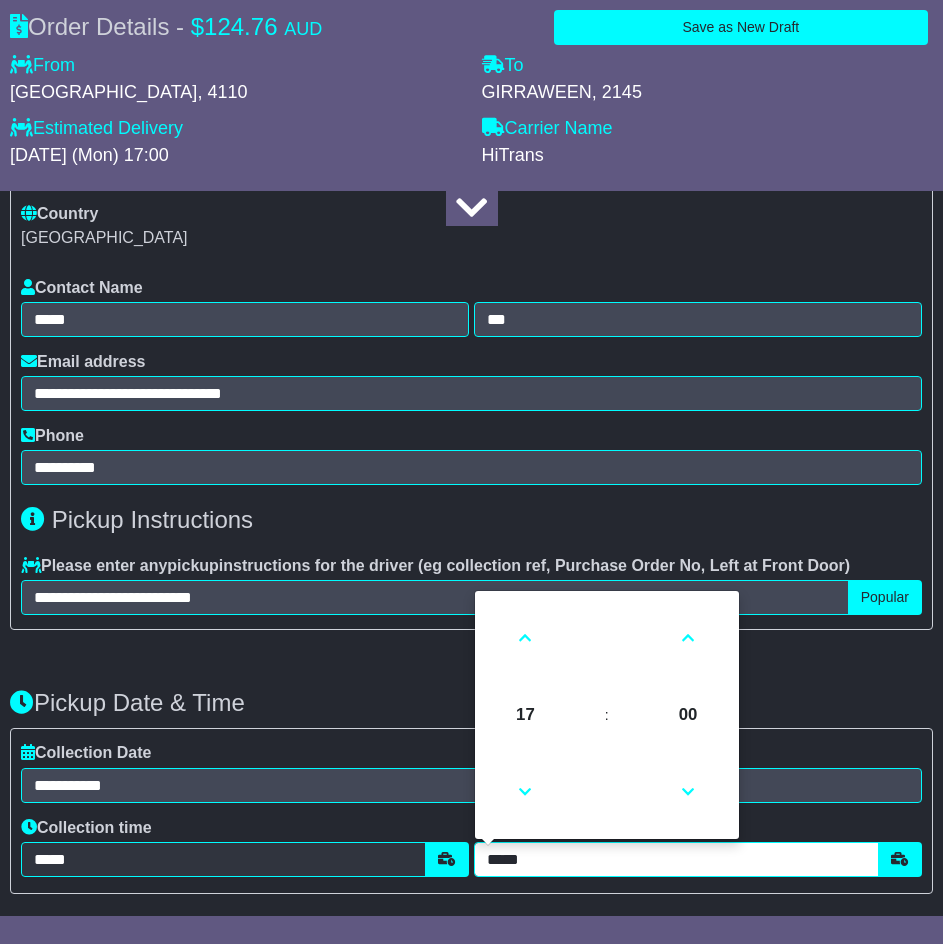 click on "*****" at bounding box center (676, 859) 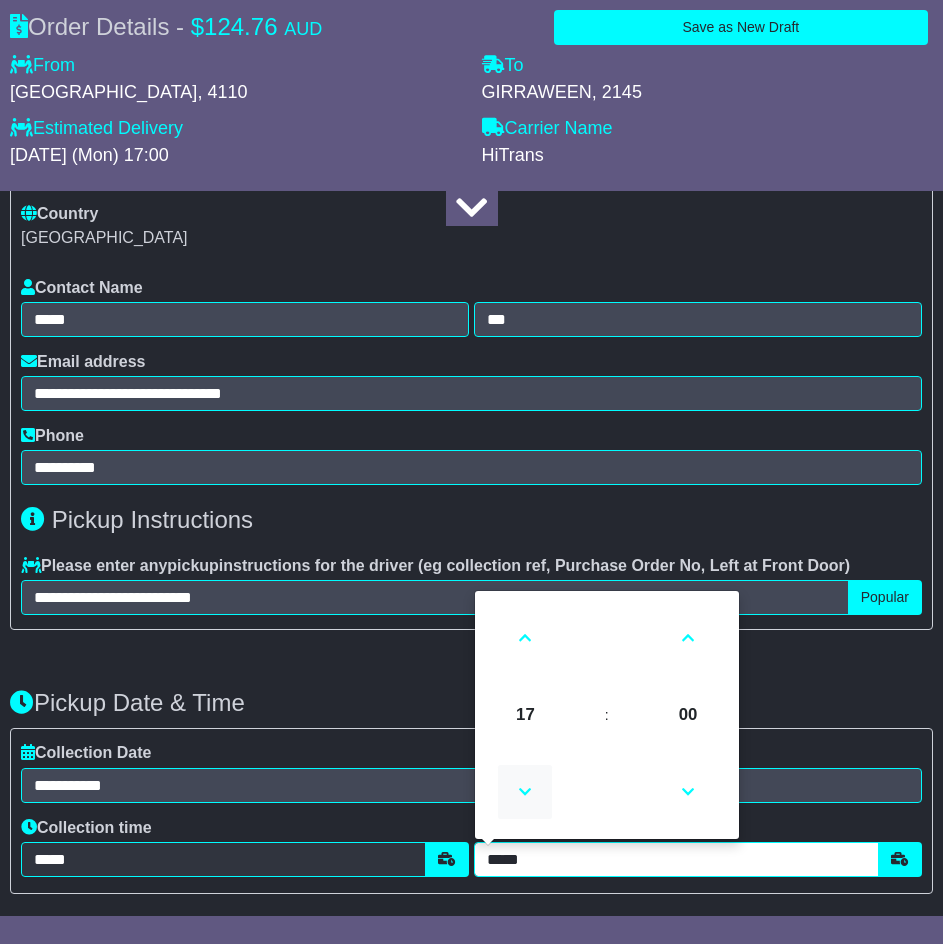 click at bounding box center [525, 792] 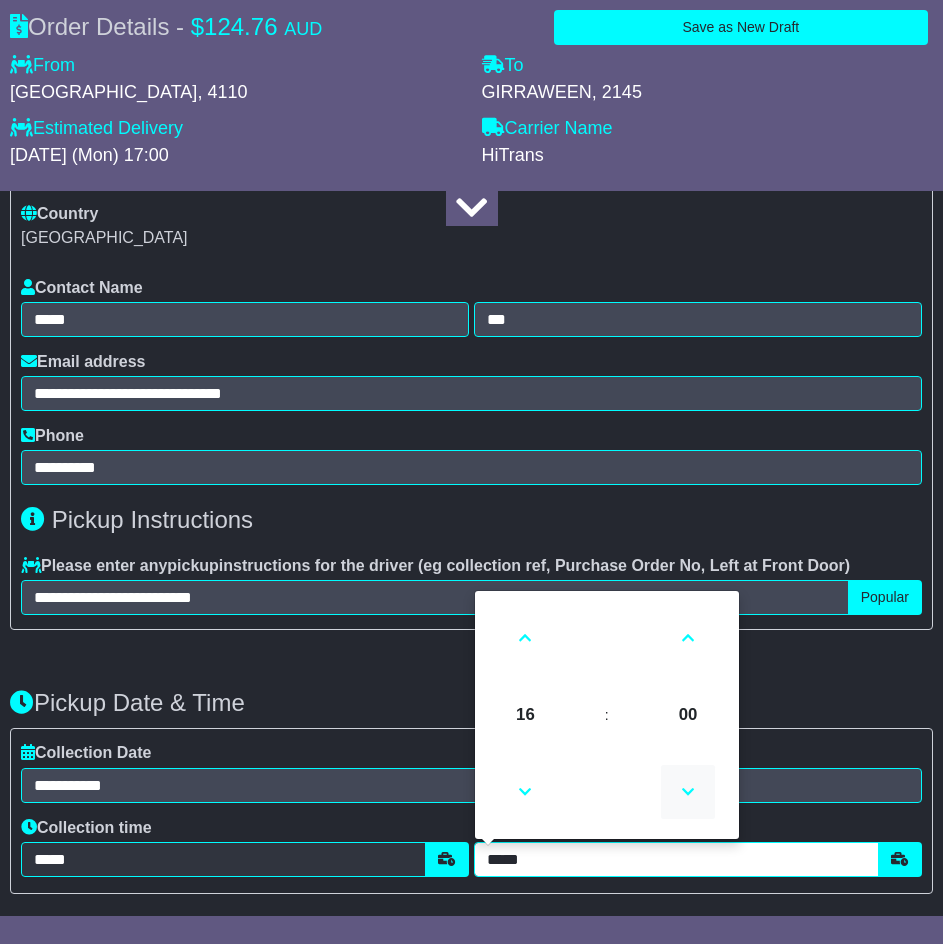 click at bounding box center [688, 792] 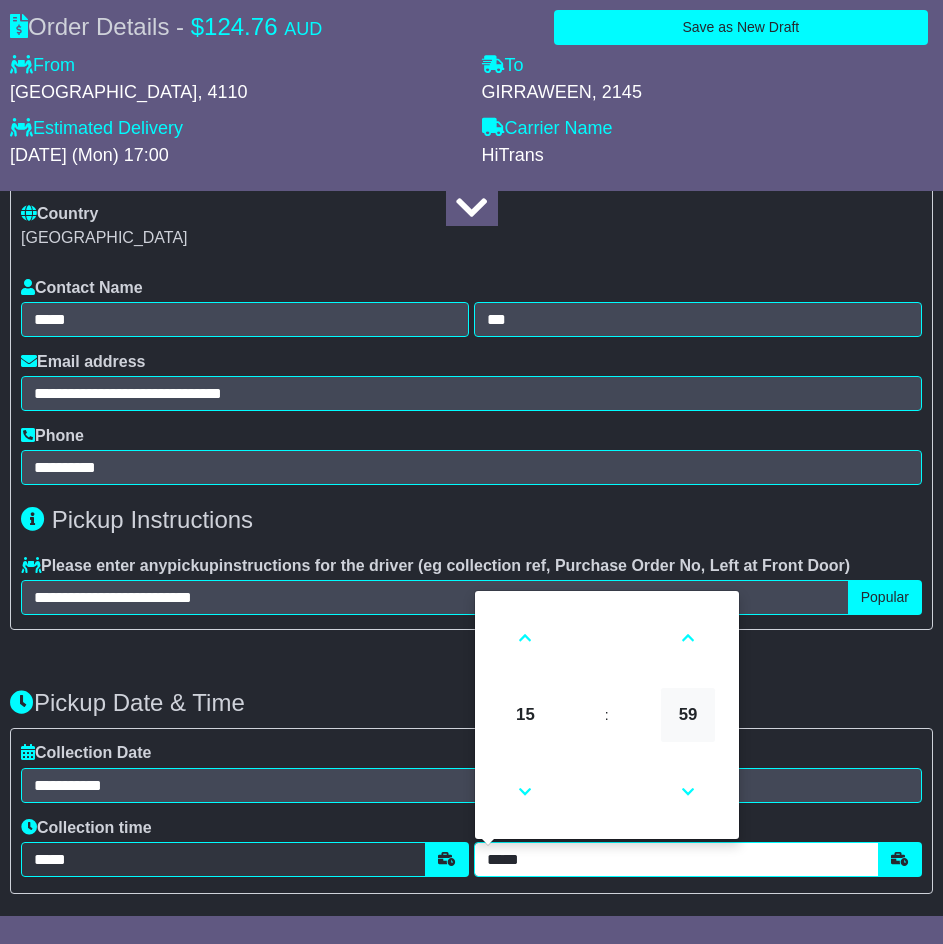 click on "59" at bounding box center [688, 715] 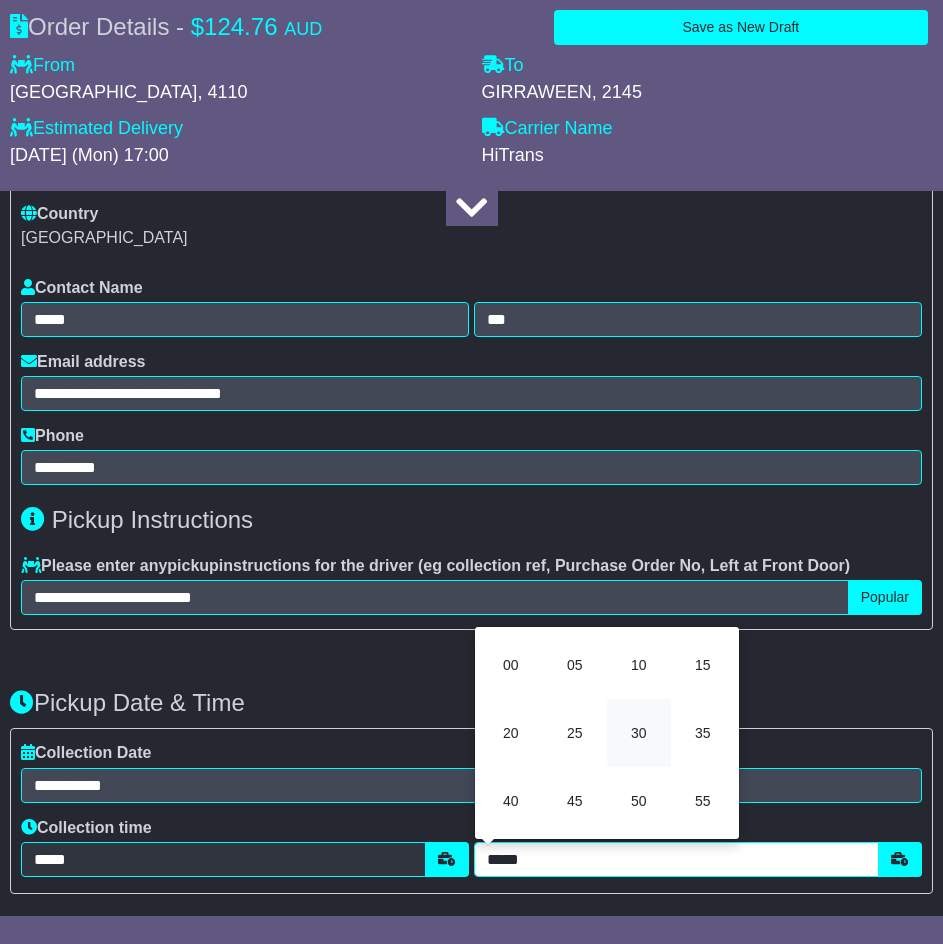 click on "30" at bounding box center (639, 733) 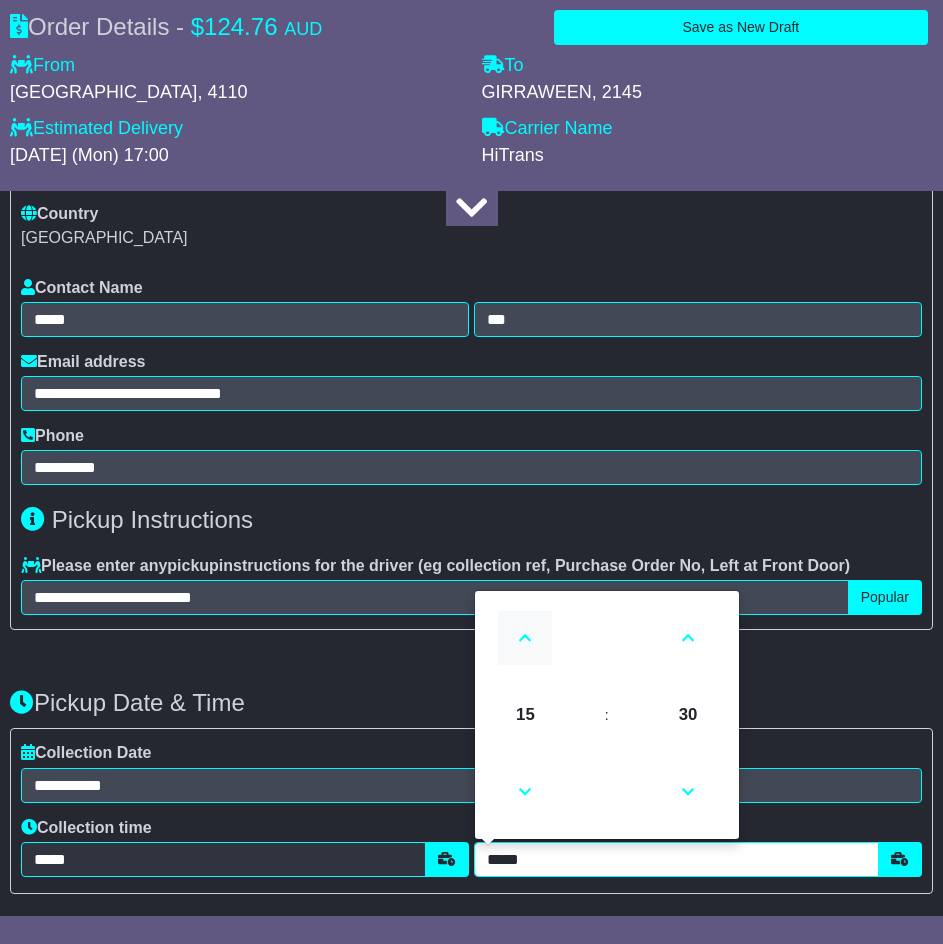 click at bounding box center [525, 638] 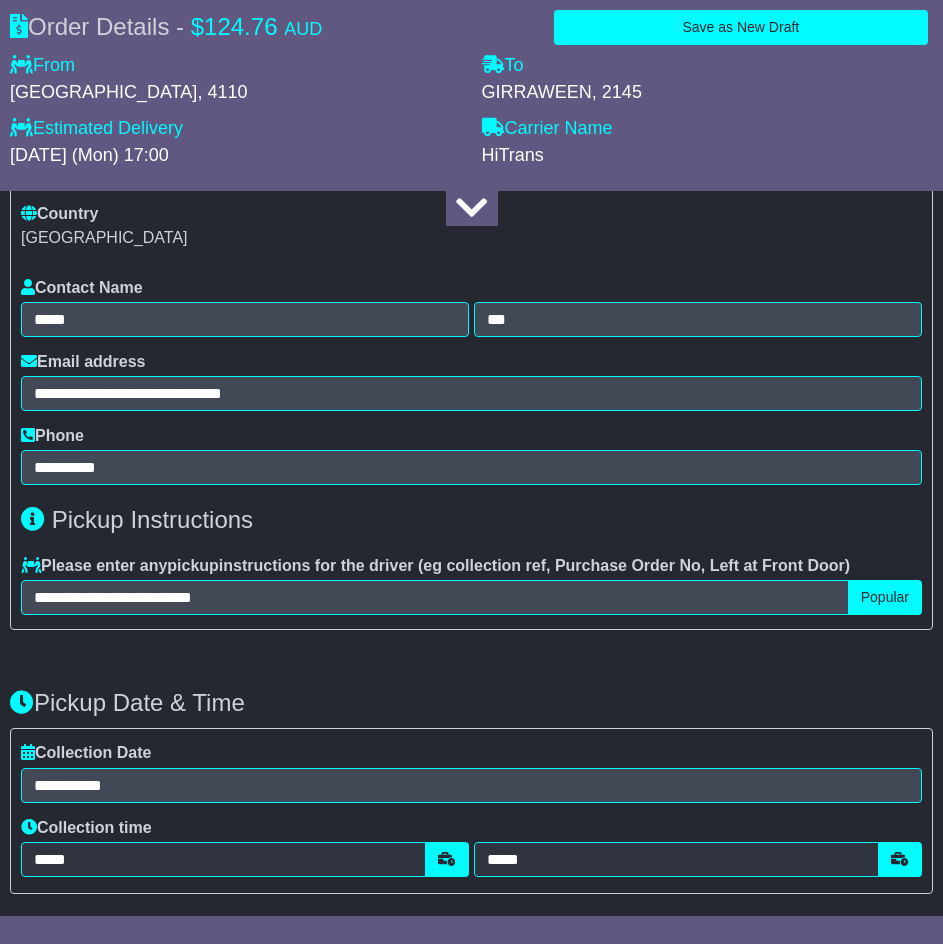 click on "**********" at bounding box center [471, 777] 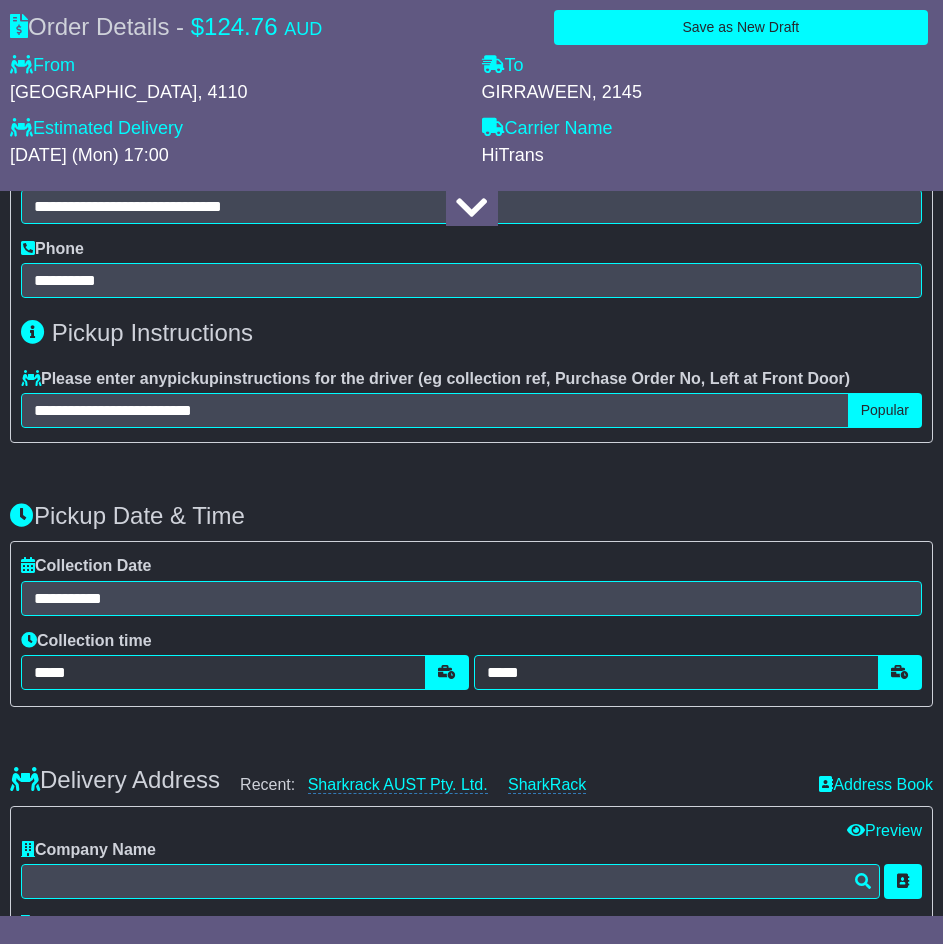 scroll, scrollTop: 1400, scrollLeft: 0, axis: vertical 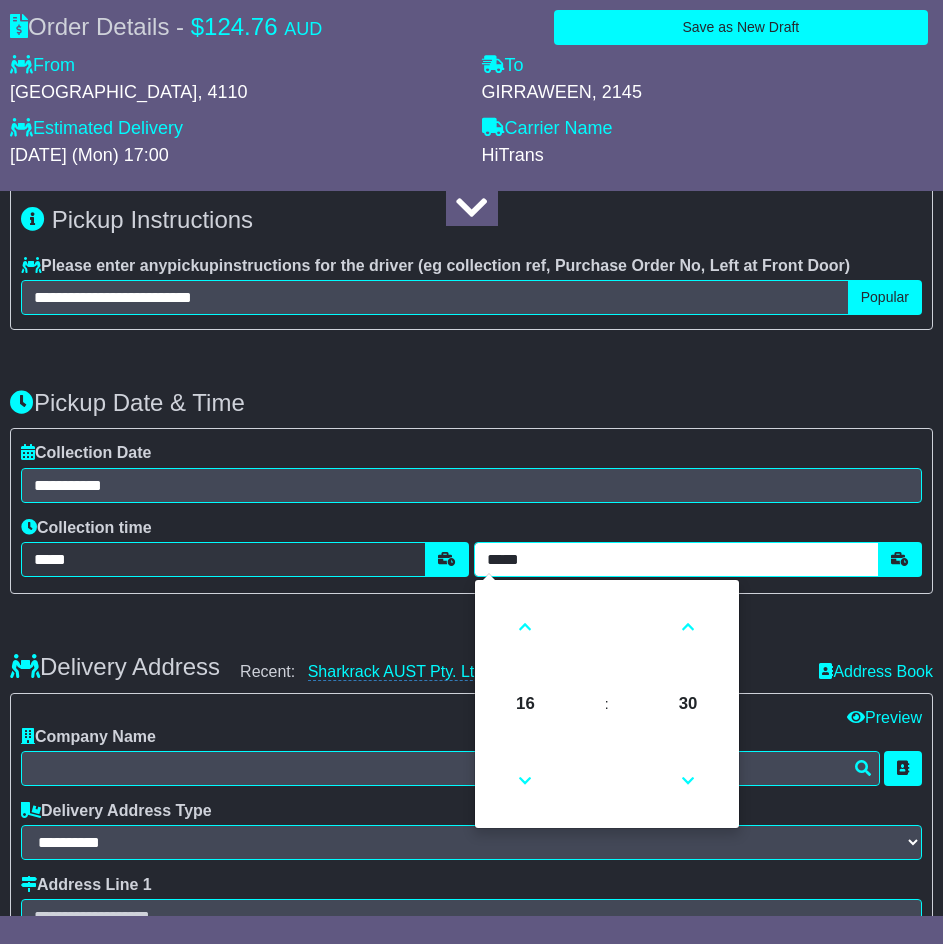 click on "*****" at bounding box center [676, 559] 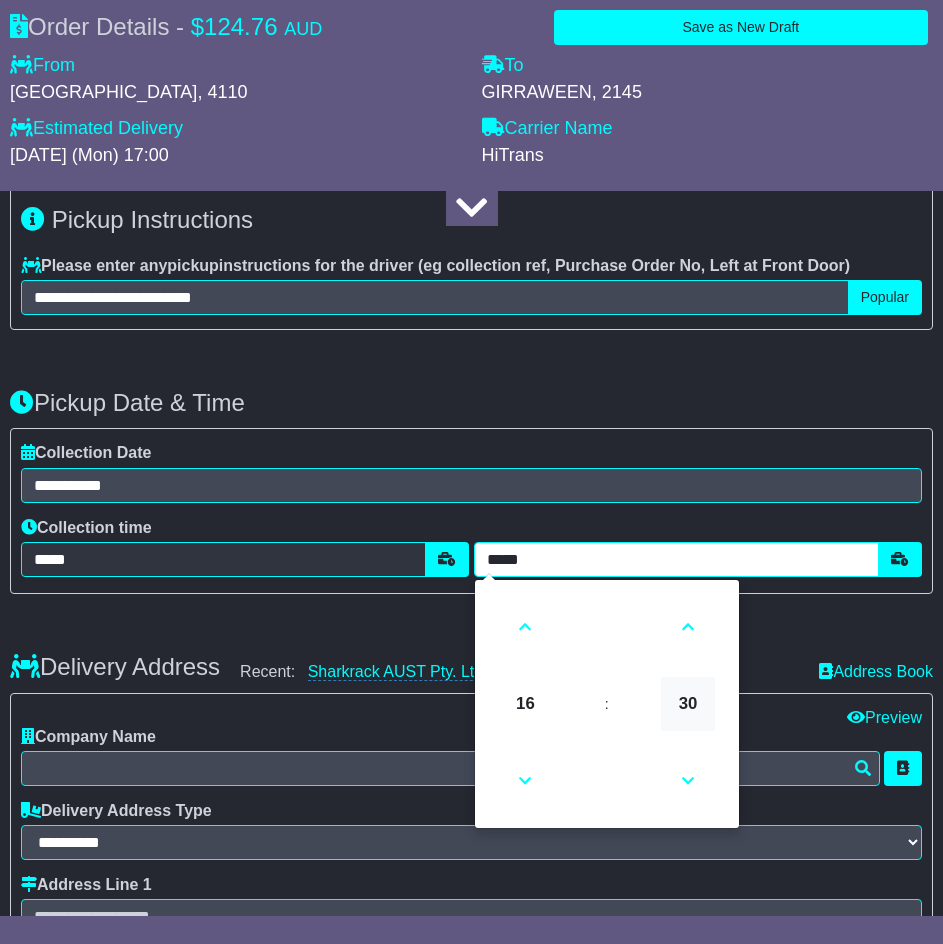 click on "30" at bounding box center (688, 704) 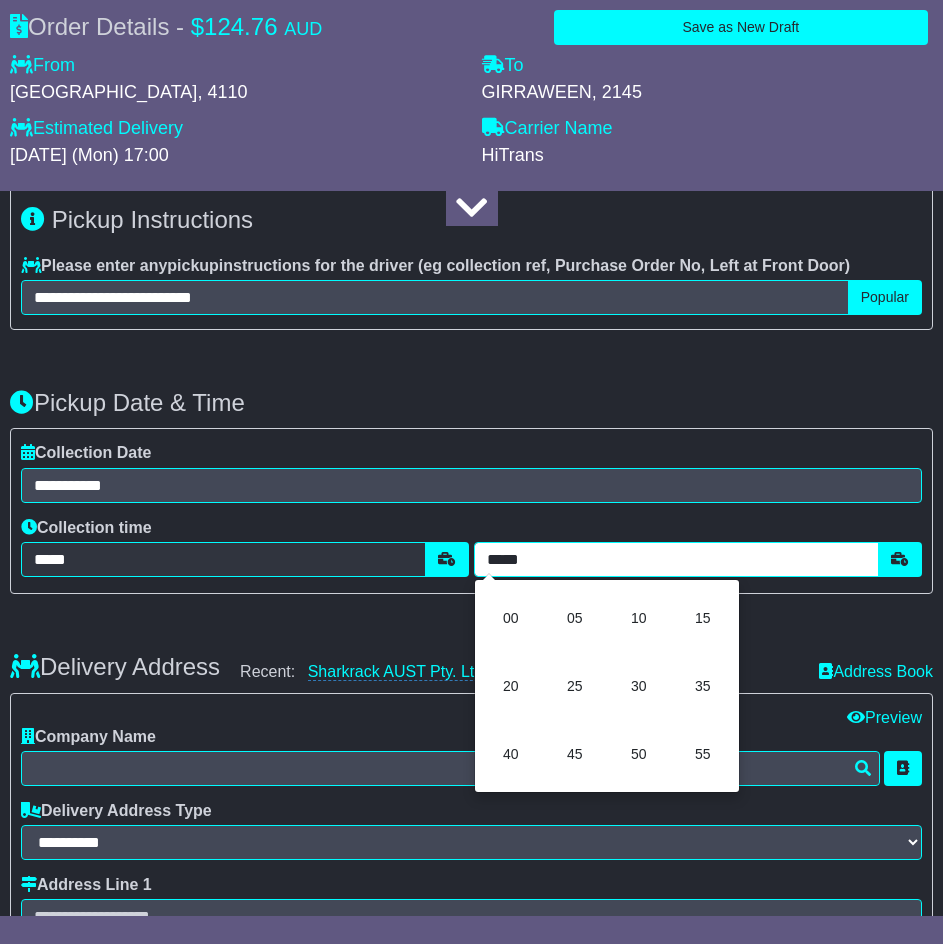click on "15" at bounding box center (703, 618) 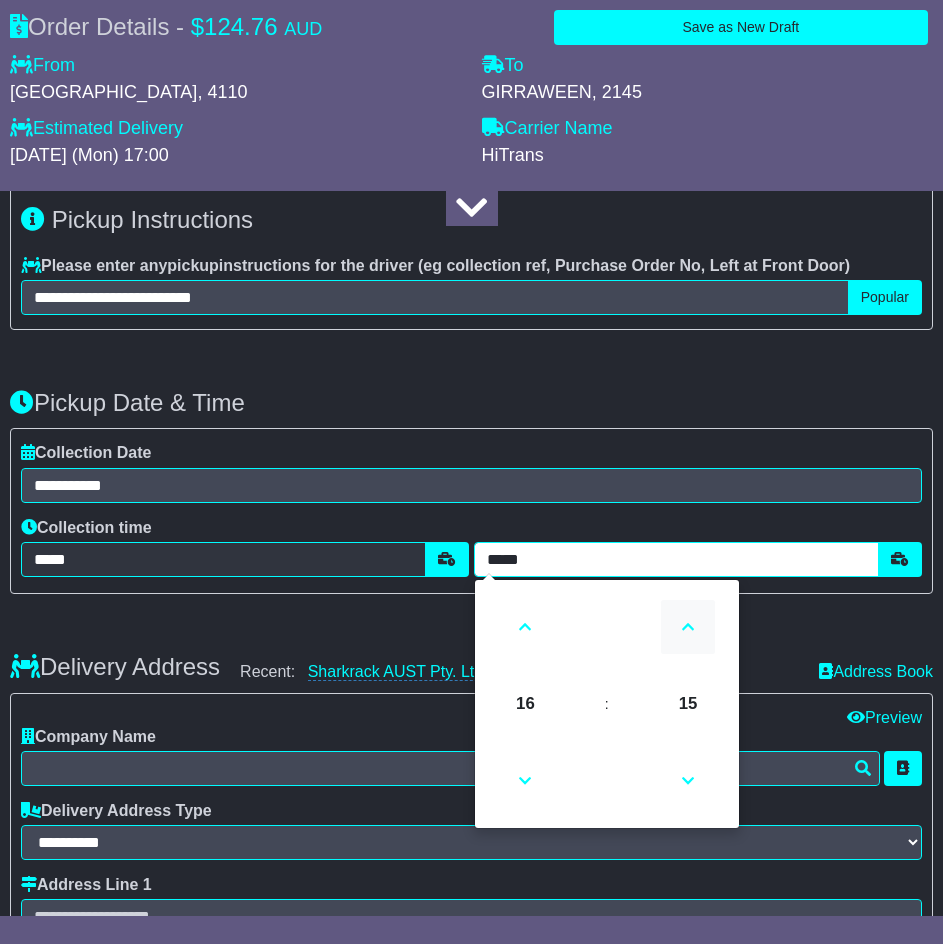 click at bounding box center [688, 627] 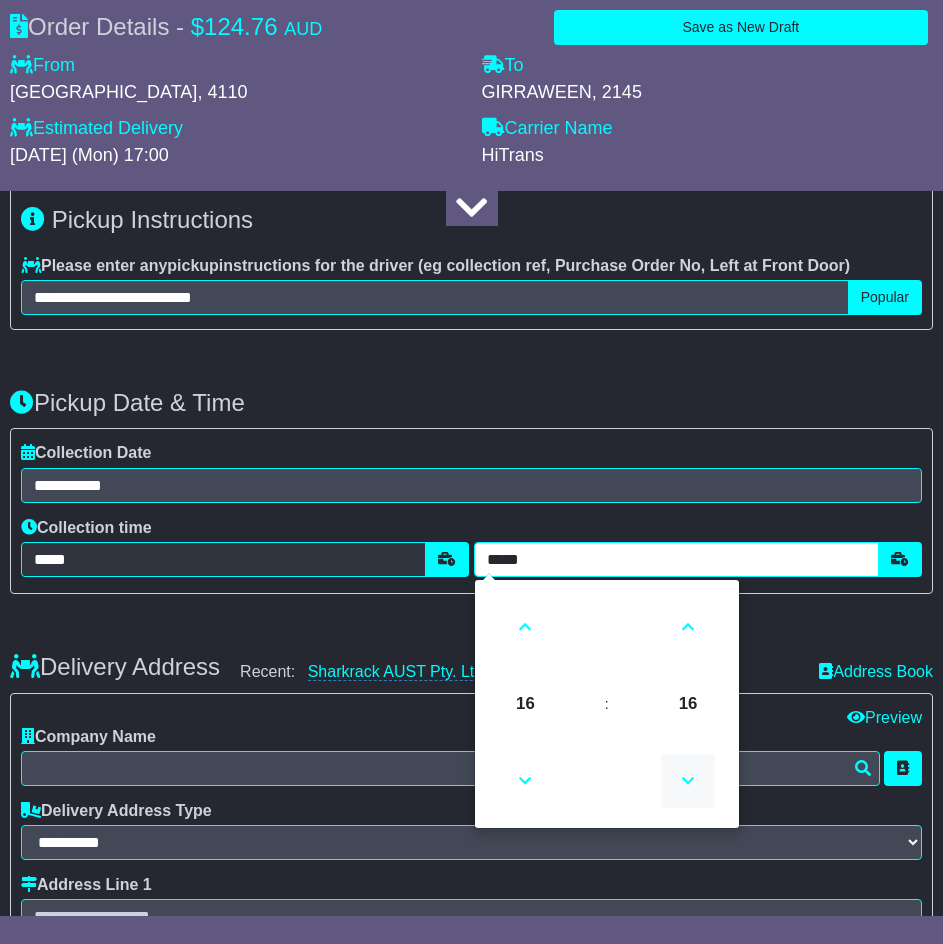click at bounding box center [688, 781] 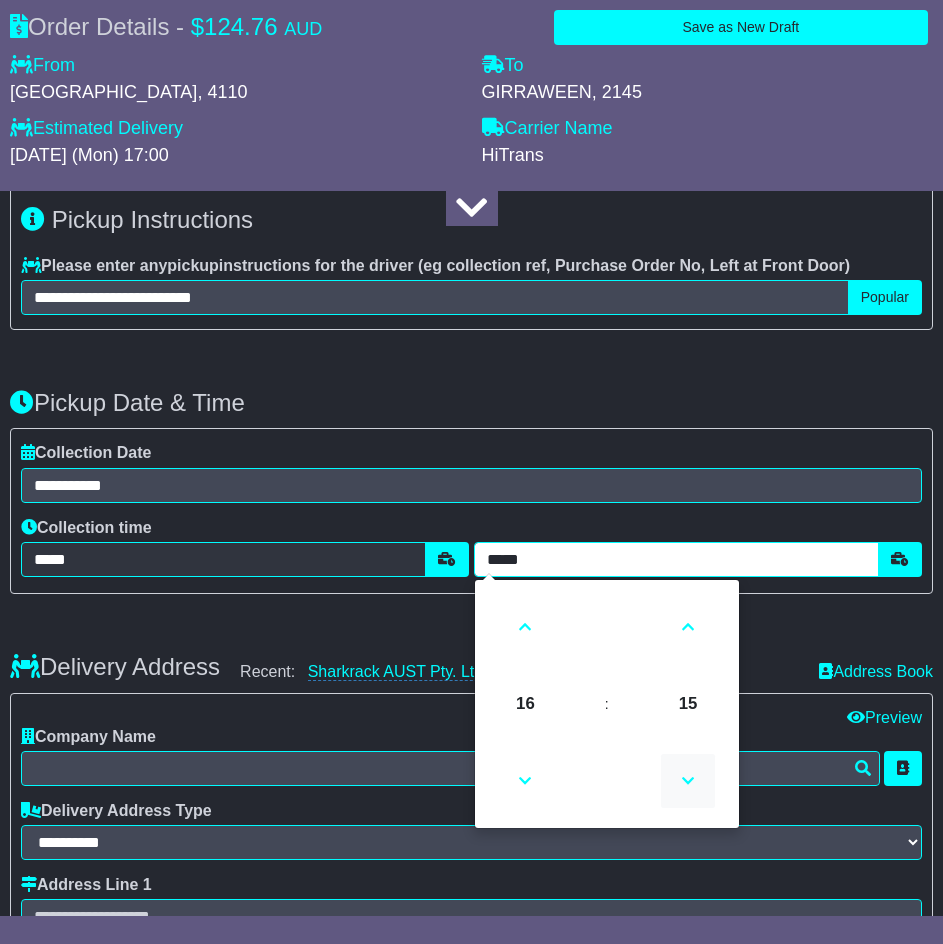 click at bounding box center [688, 781] 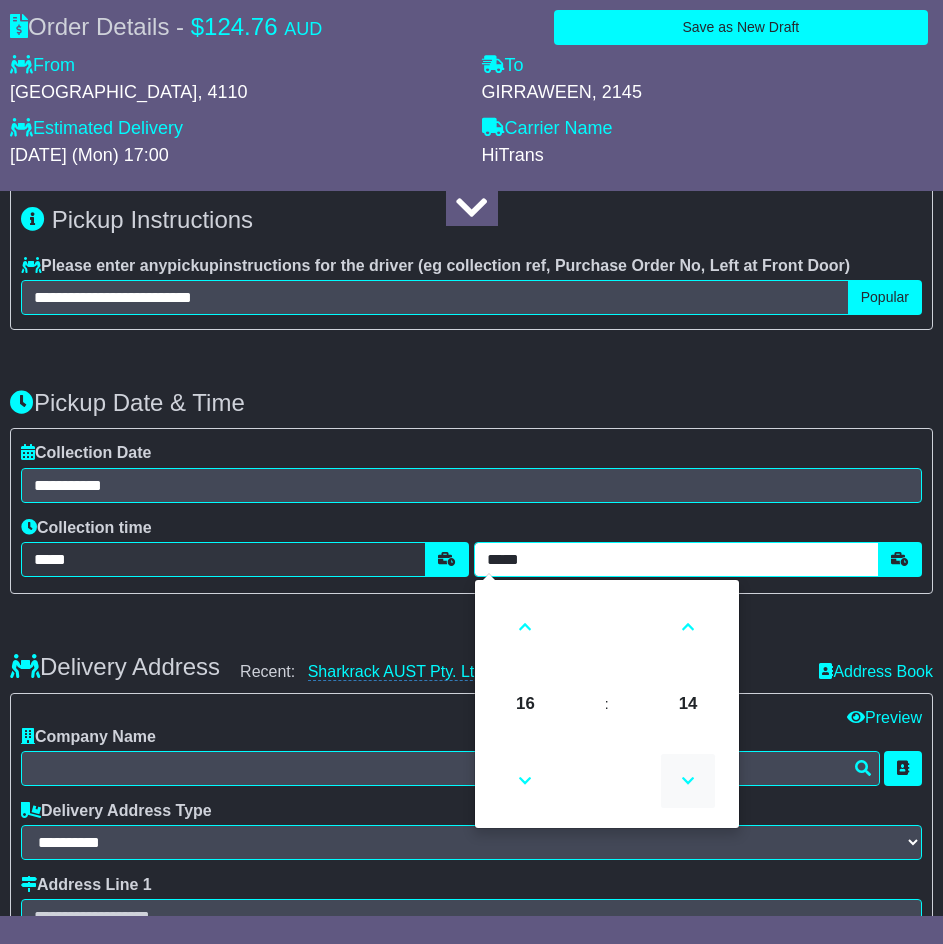 click at bounding box center (688, 781) 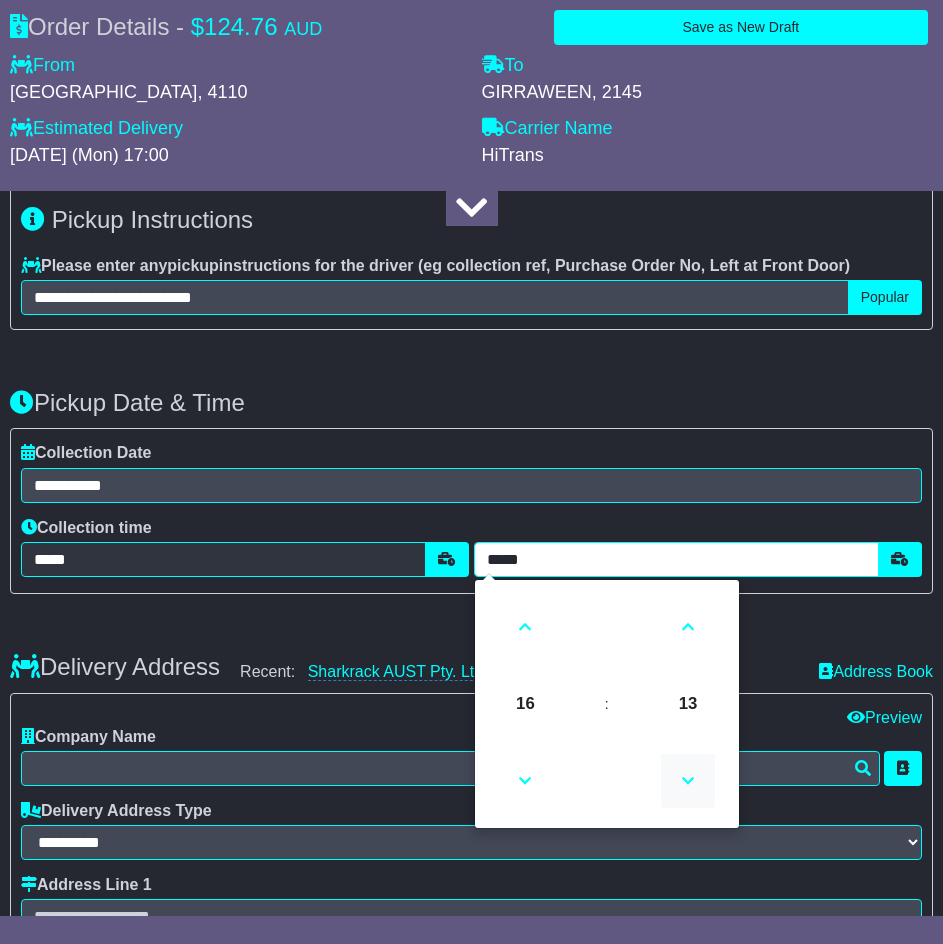 click at bounding box center [688, 781] 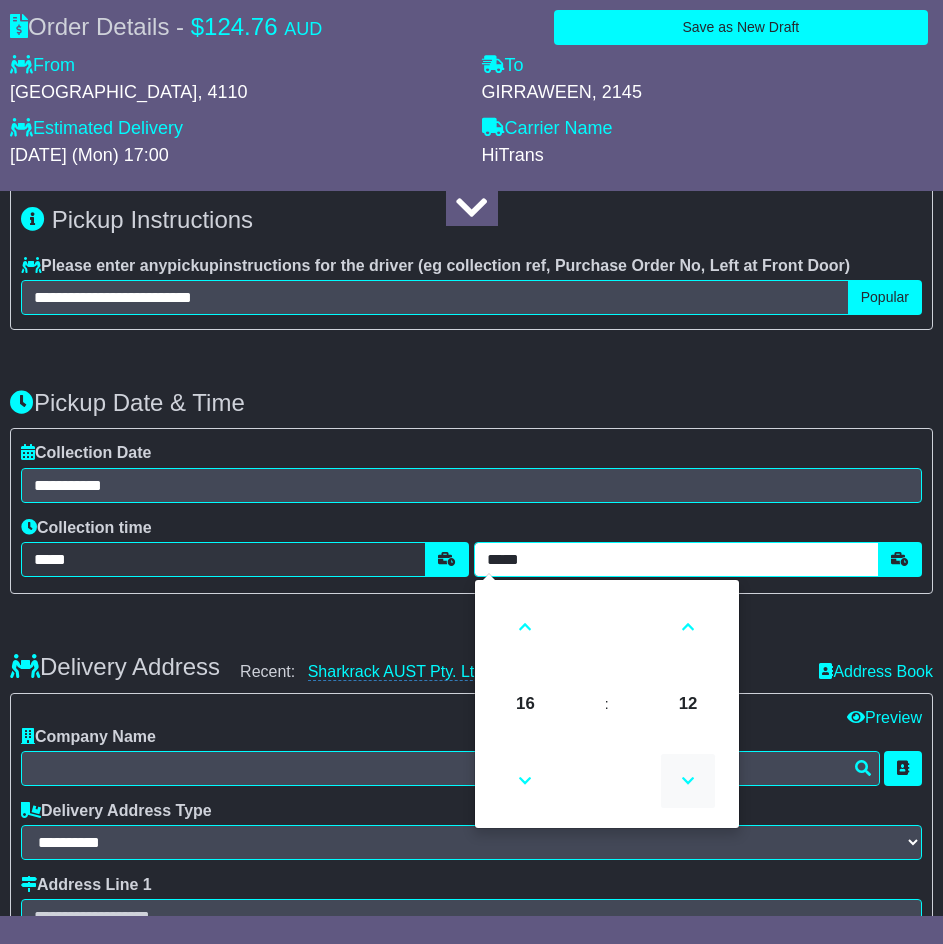 click at bounding box center (688, 781) 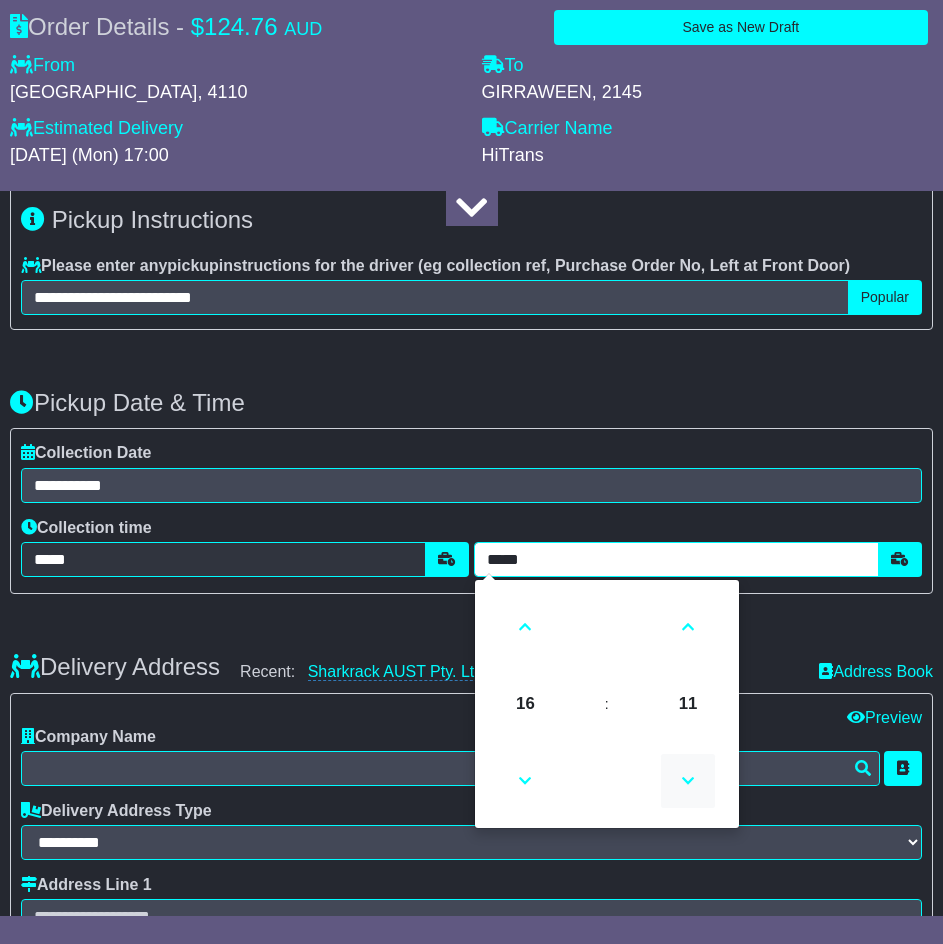 click at bounding box center (688, 781) 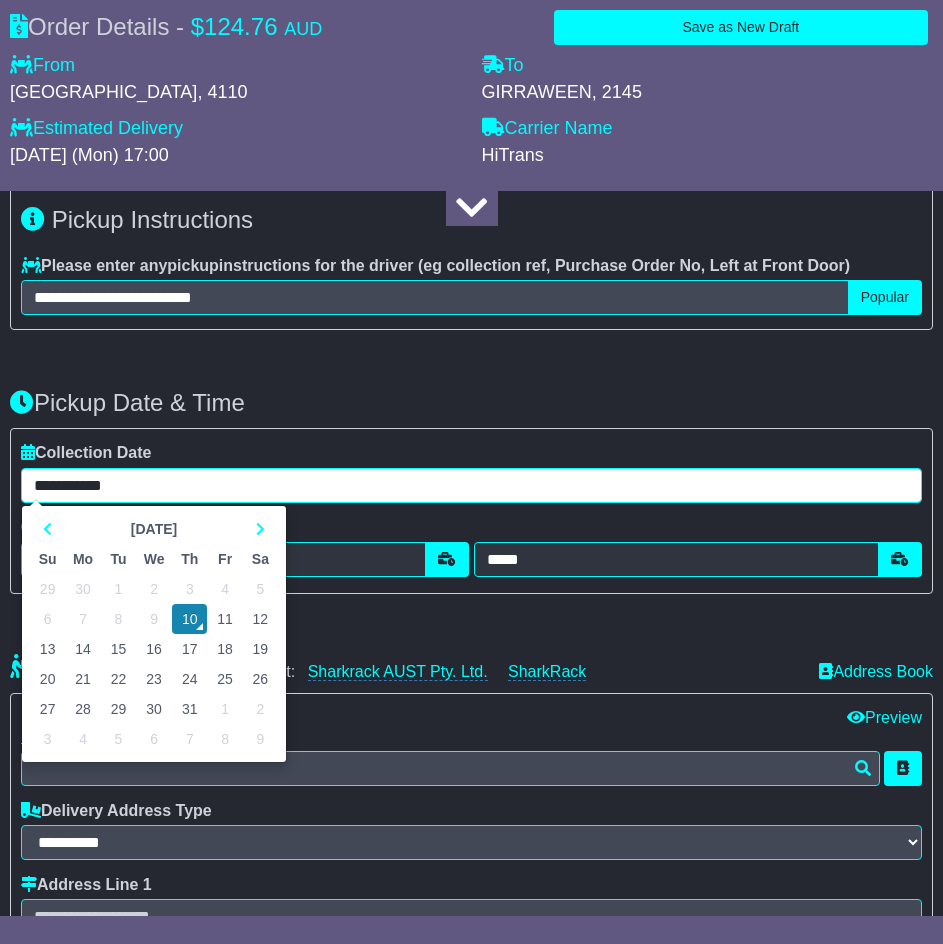 click on "**********" at bounding box center [471, 485] 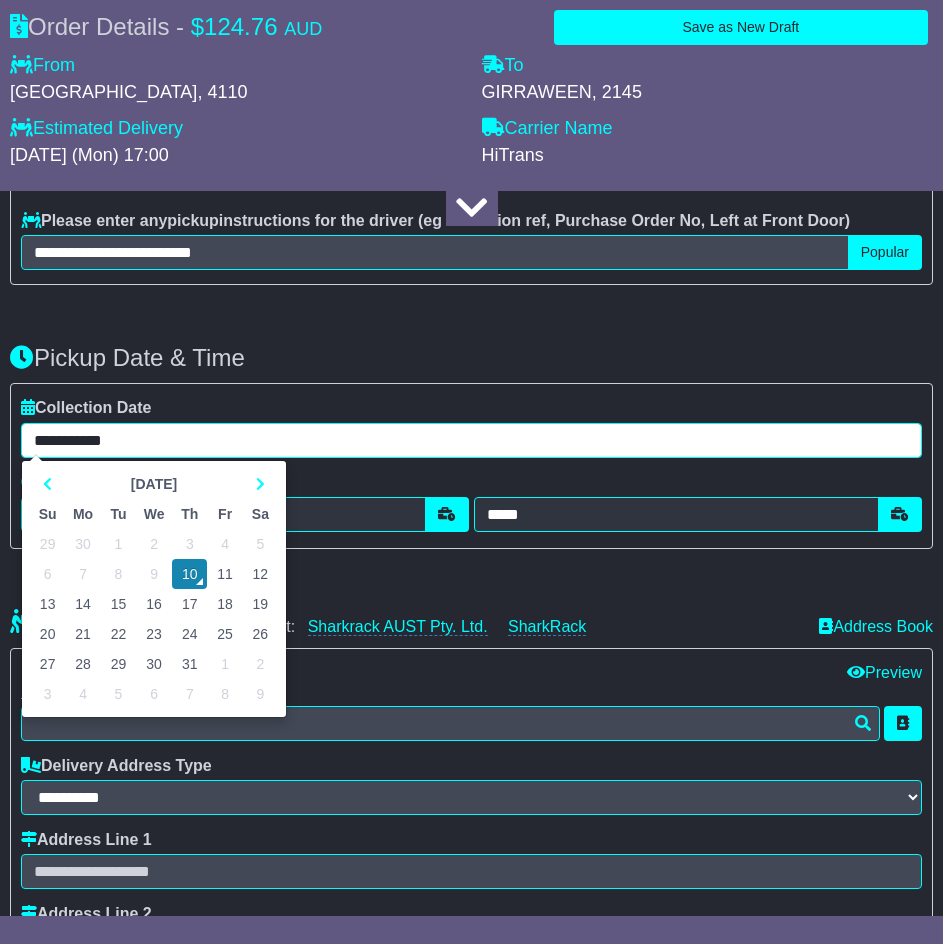 scroll, scrollTop: 1500, scrollLeft: 0, axis: vertical 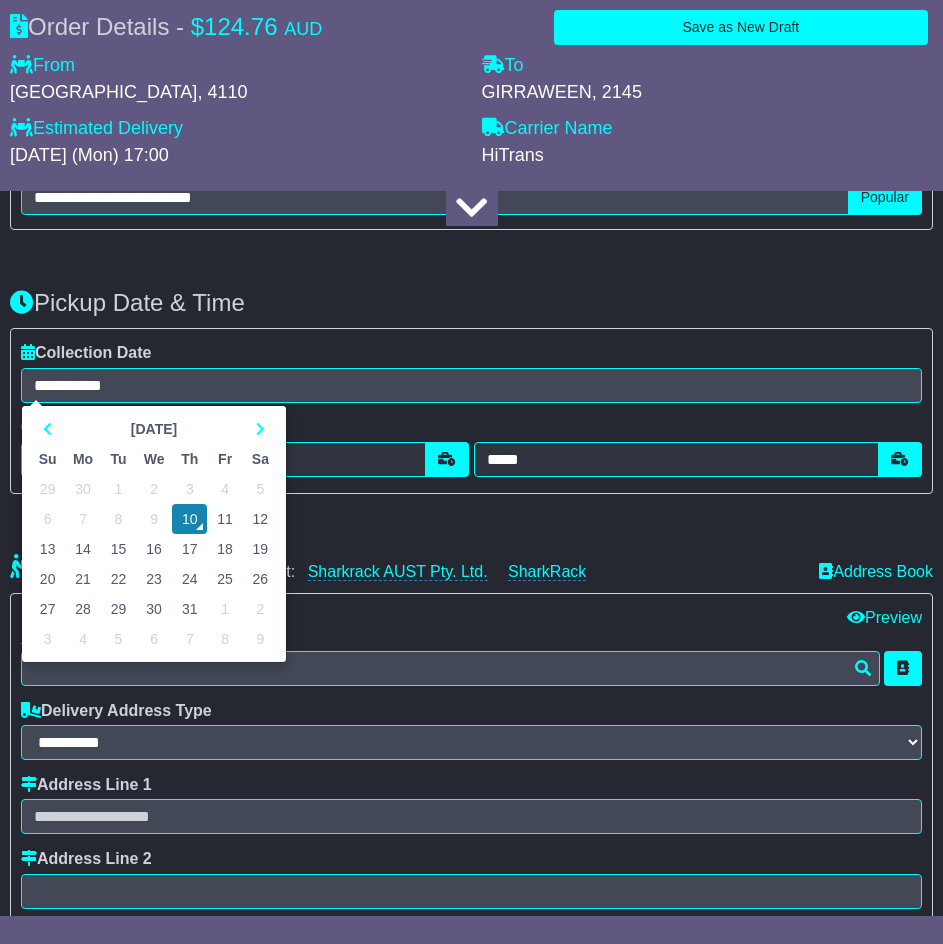 click on "Delivery Address
Recent:
Sharkrack AUST Pty. Ltd.
SharkRack
Address Book" at bounding box center [471, 552] 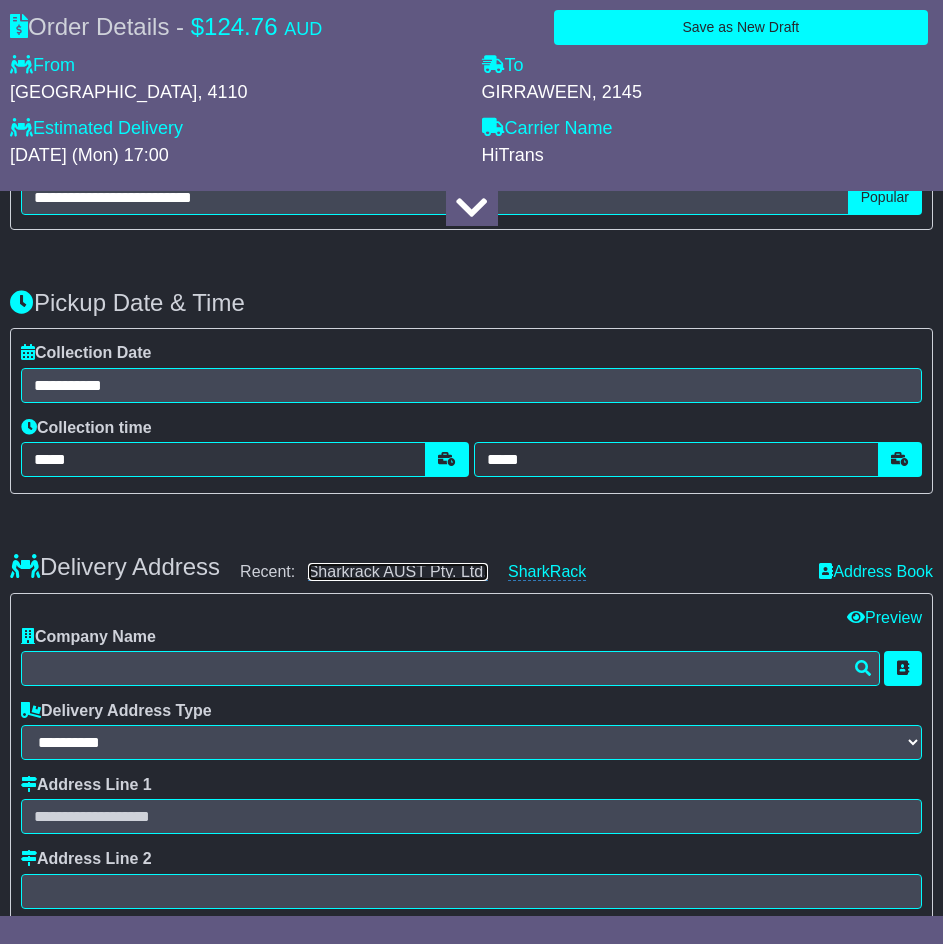 click on "Sharkrack AUST Pty. Ltd." at bounding box center (398, 572) 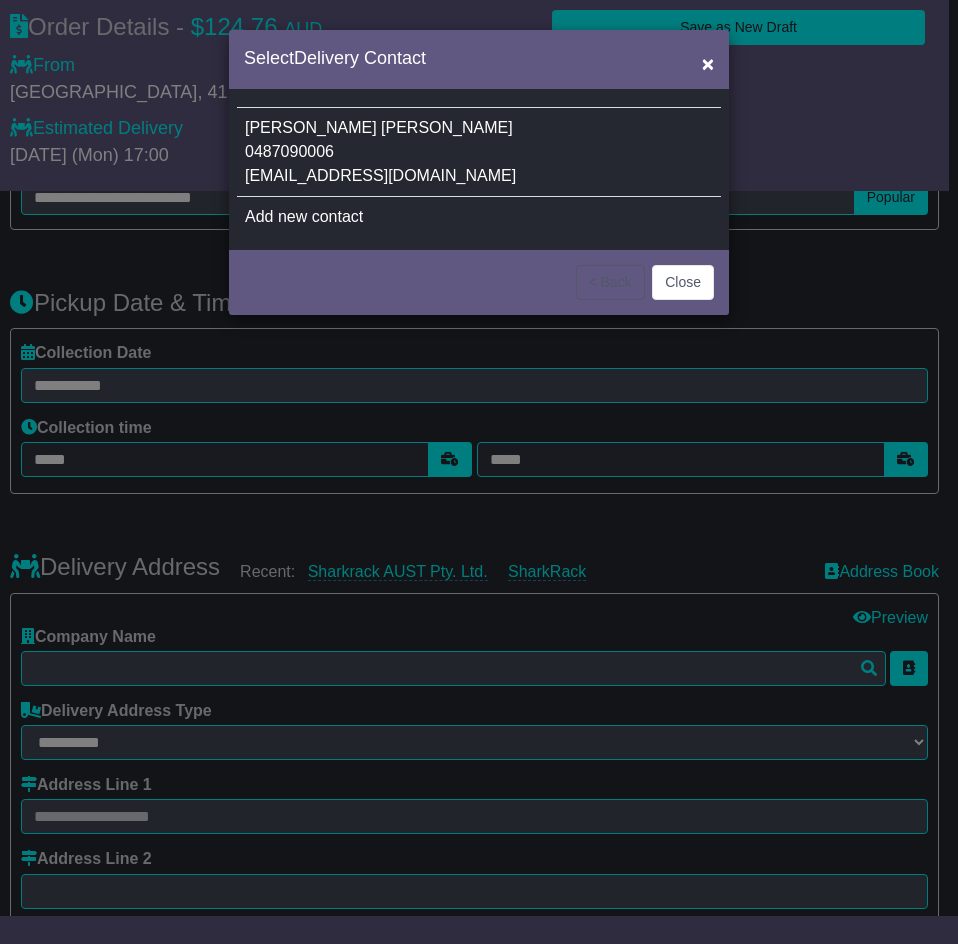 click on "[PERSON_NAME]
0487090006
[EMAIL_ADDRESS][DOMAIN_NAME]" at bounding box center [479, 152] 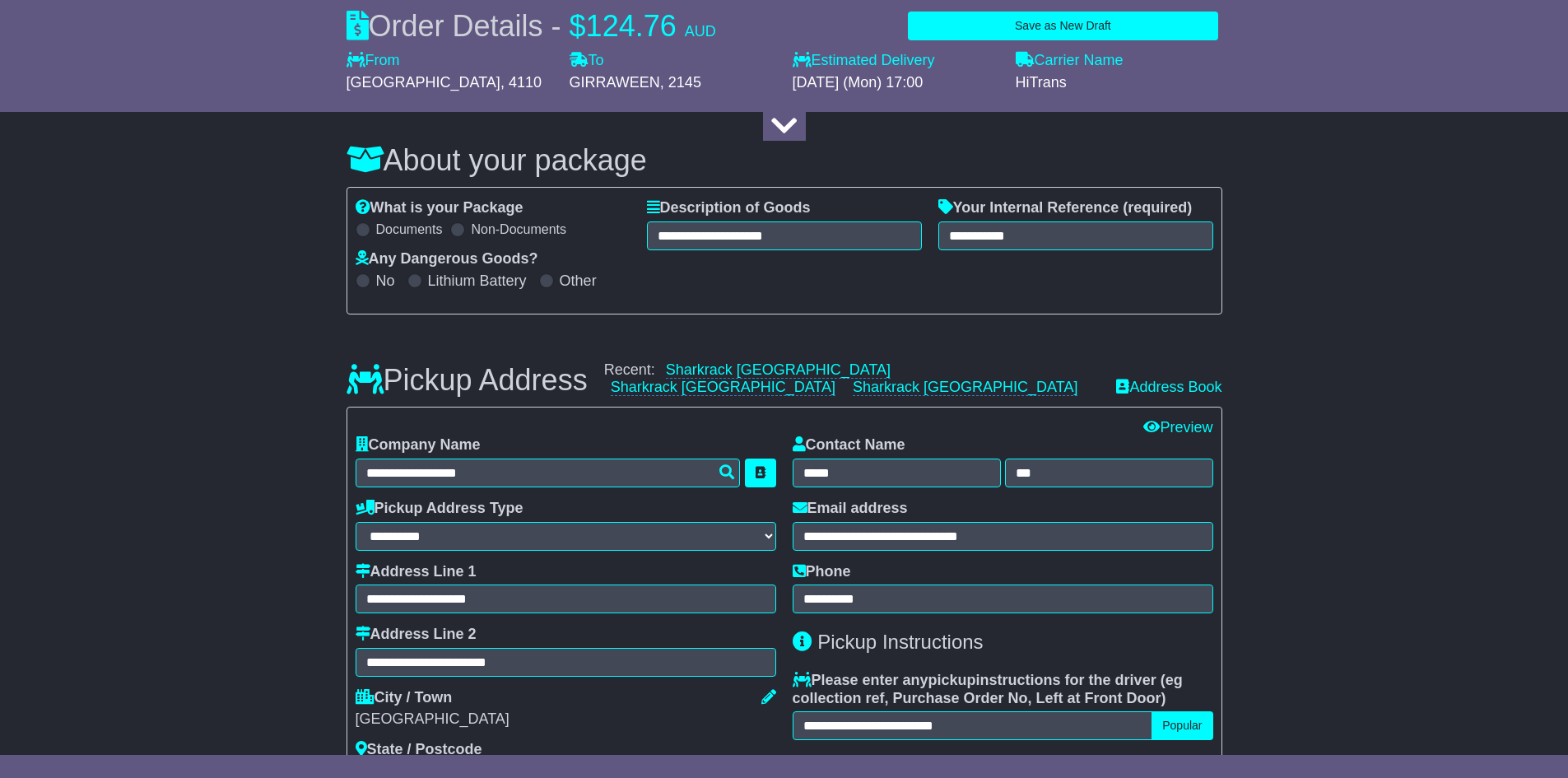 scroll, scrollTop: 0, scrollLeft: 0, axis: both 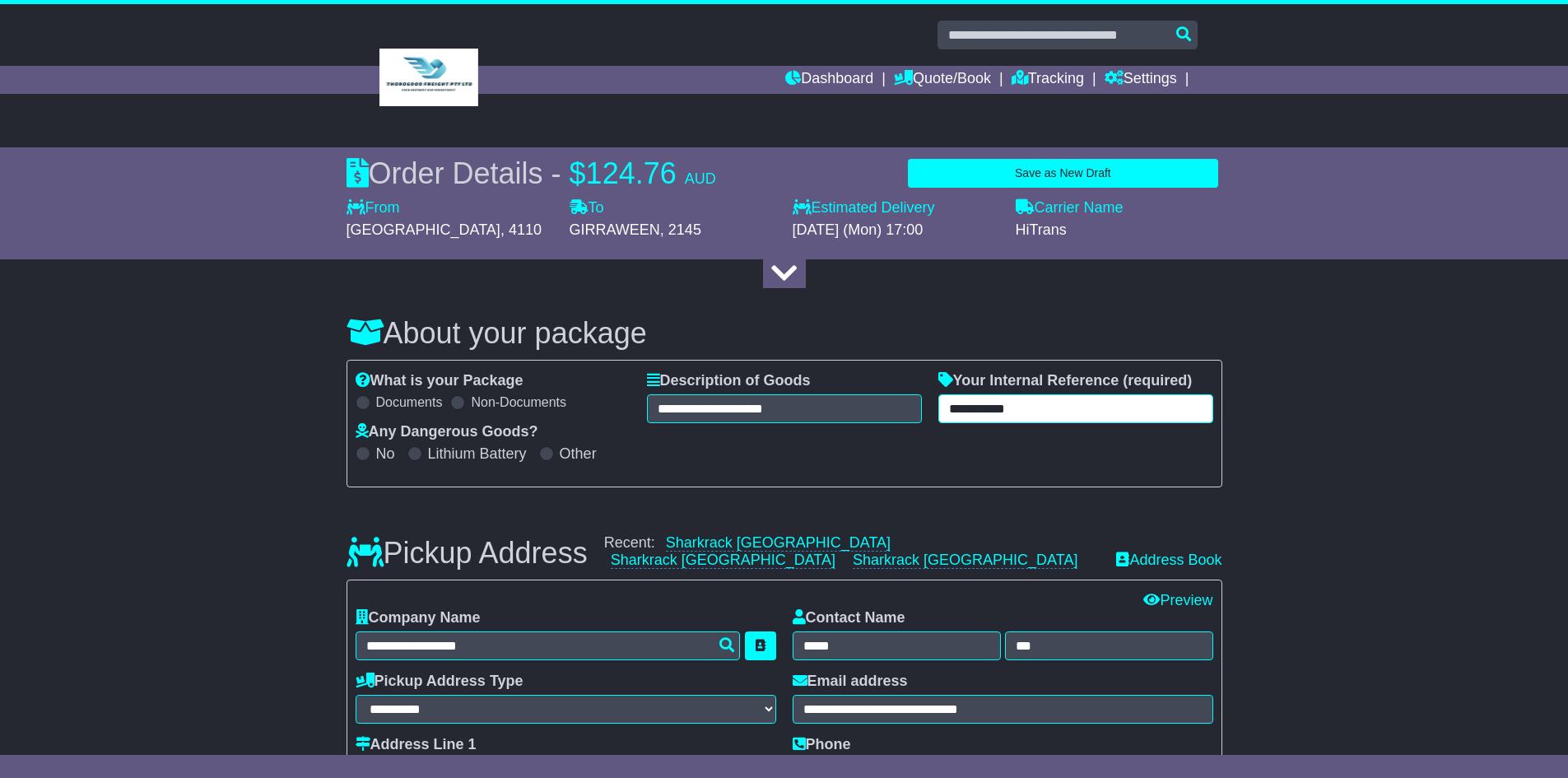 click on "**********" at bounding box center (1076, 408) 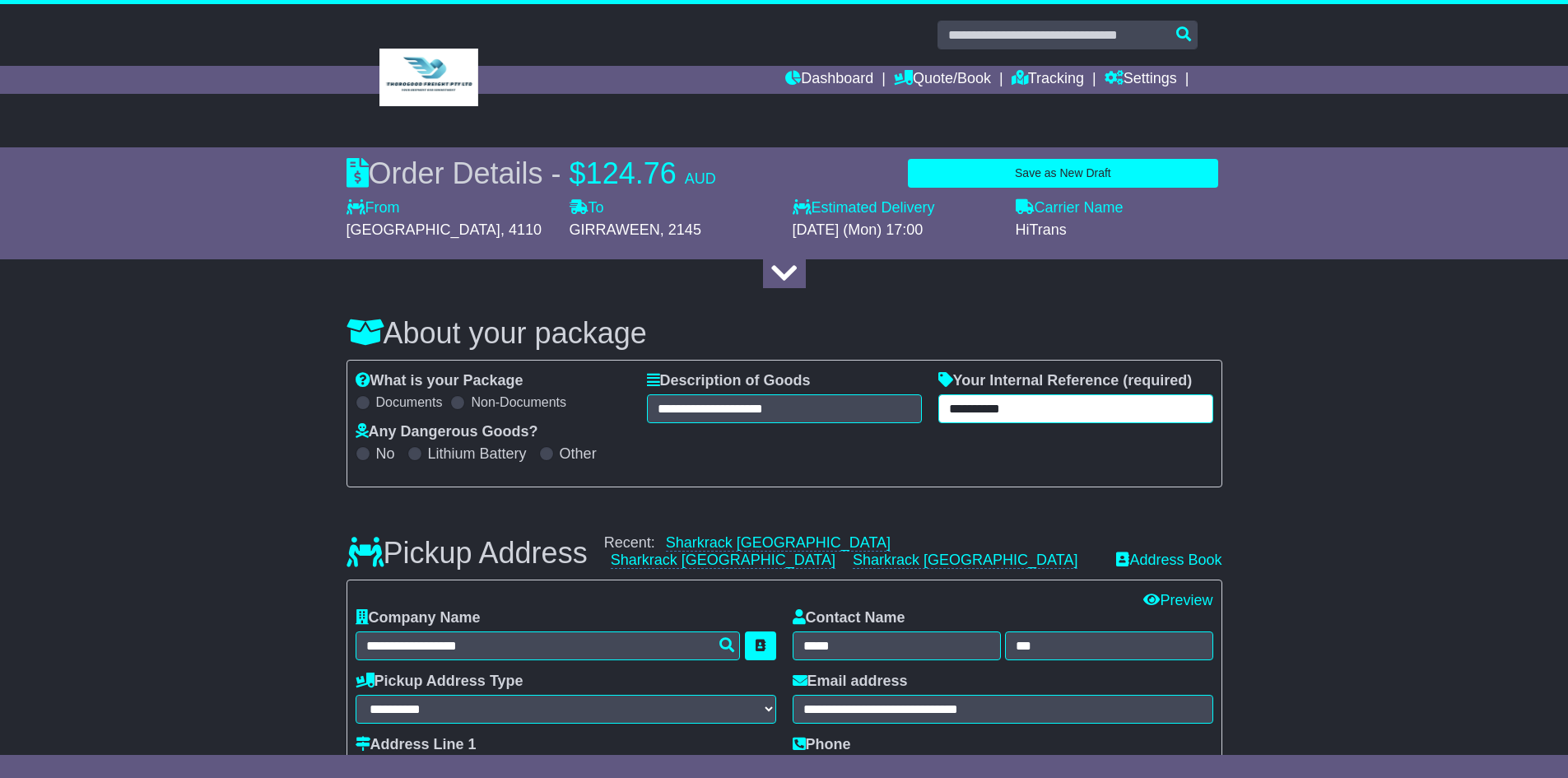 type on "**********" 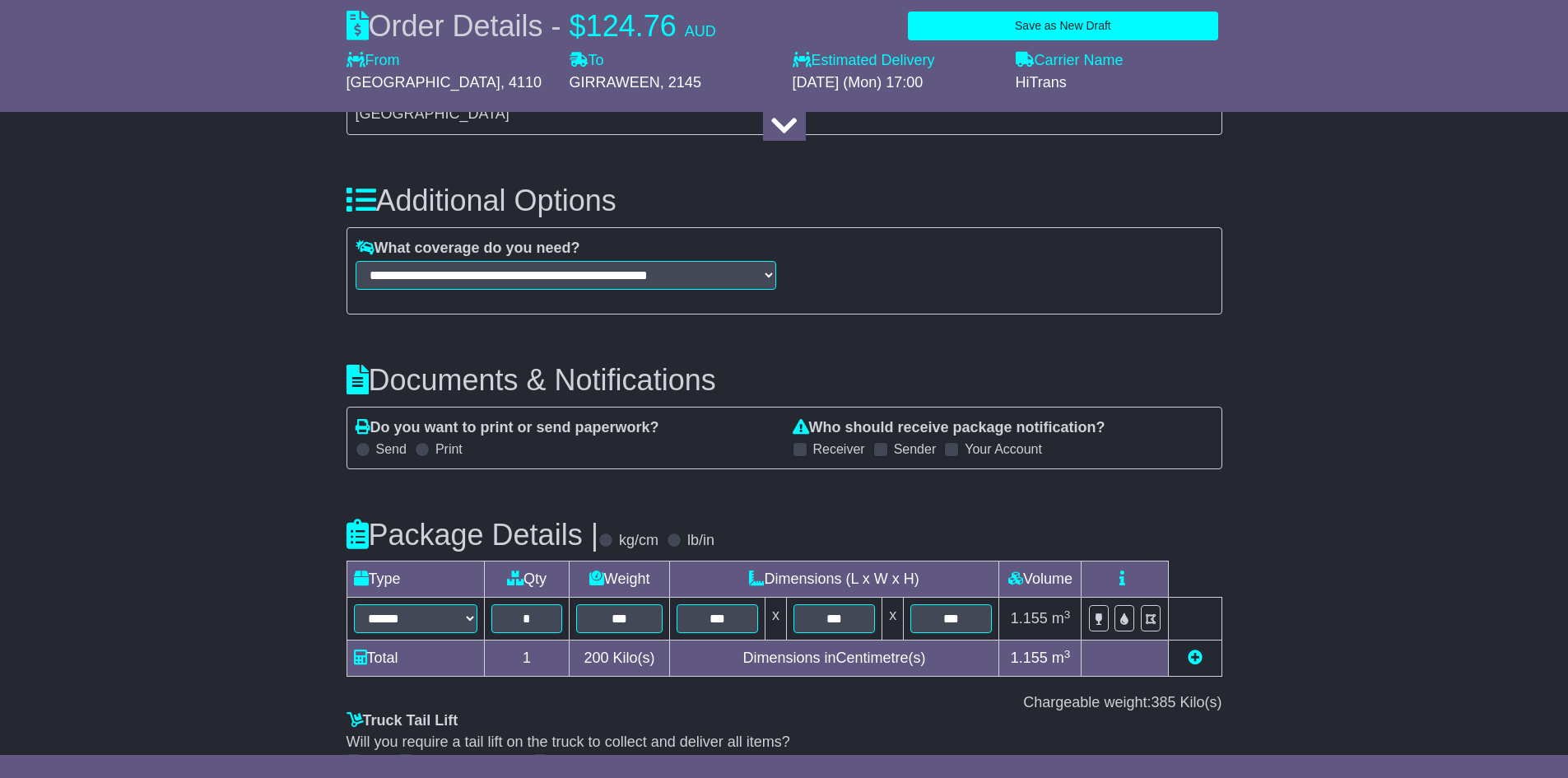 scroll, scrollTop: 1647, scrollLeft: 0, axis: vertical 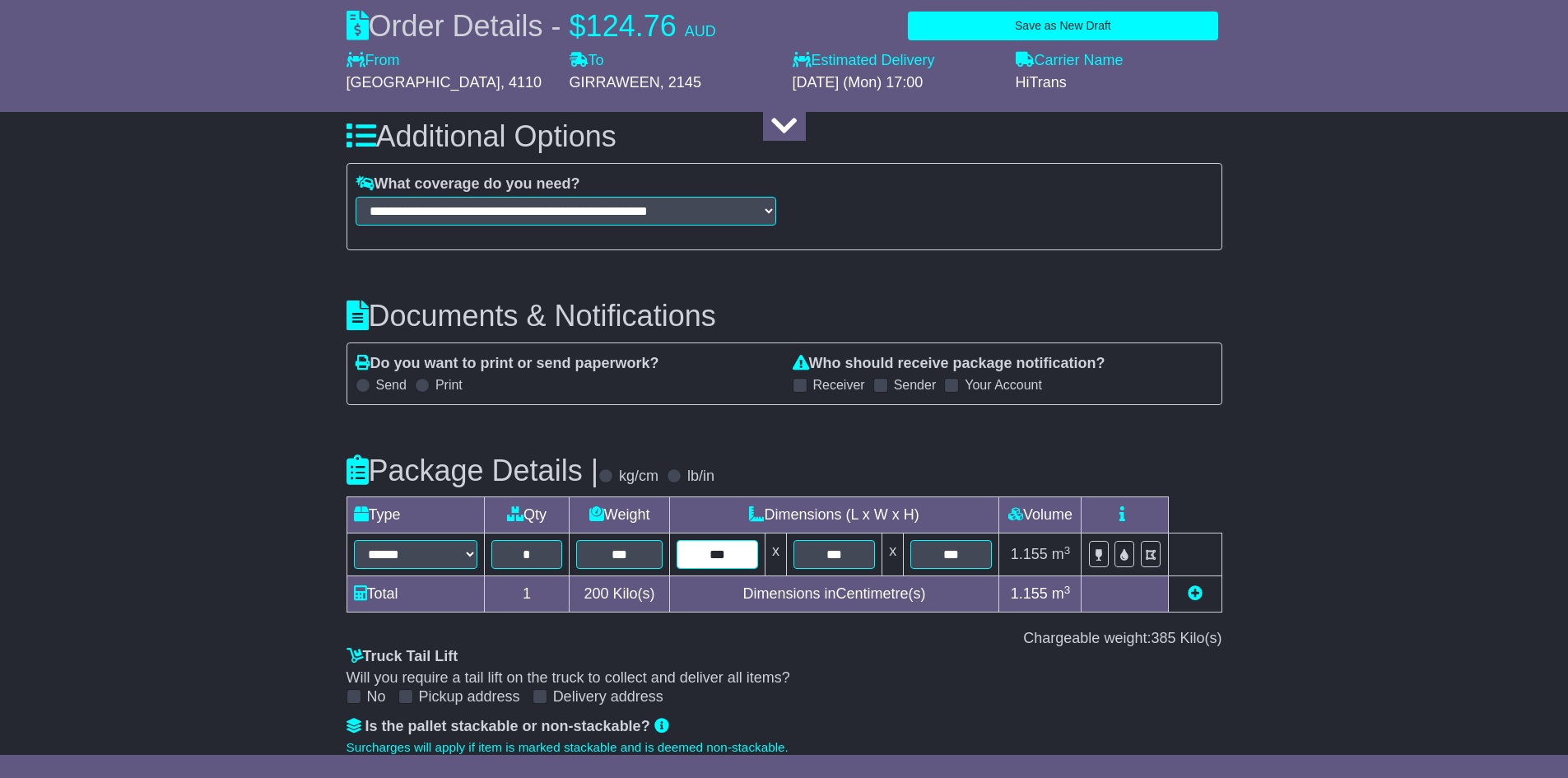 drag, startPoint x: 756, startPoint y: 548, endPoint x: 639, endPoint y: 549, distance: 117.00427 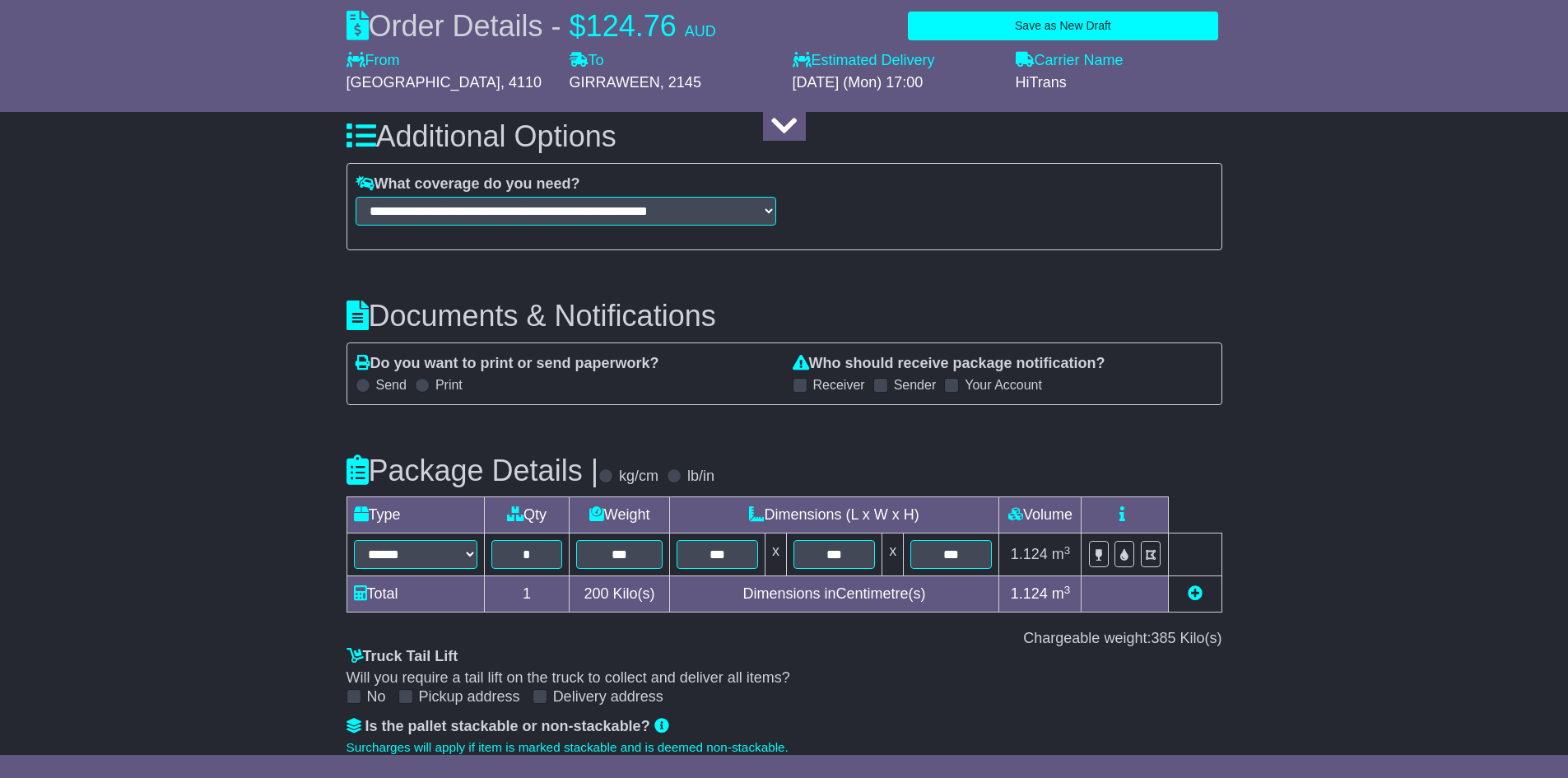 click on "Package Details |
kg/cm
lb/in
Type
Qty
Weight
Dimensions (L x W x H)
Volume
****** ****** *** ******** ***** **** **** ****** *** *******
*
***
***
x
***
x
***" at bounding box center [784, 607] 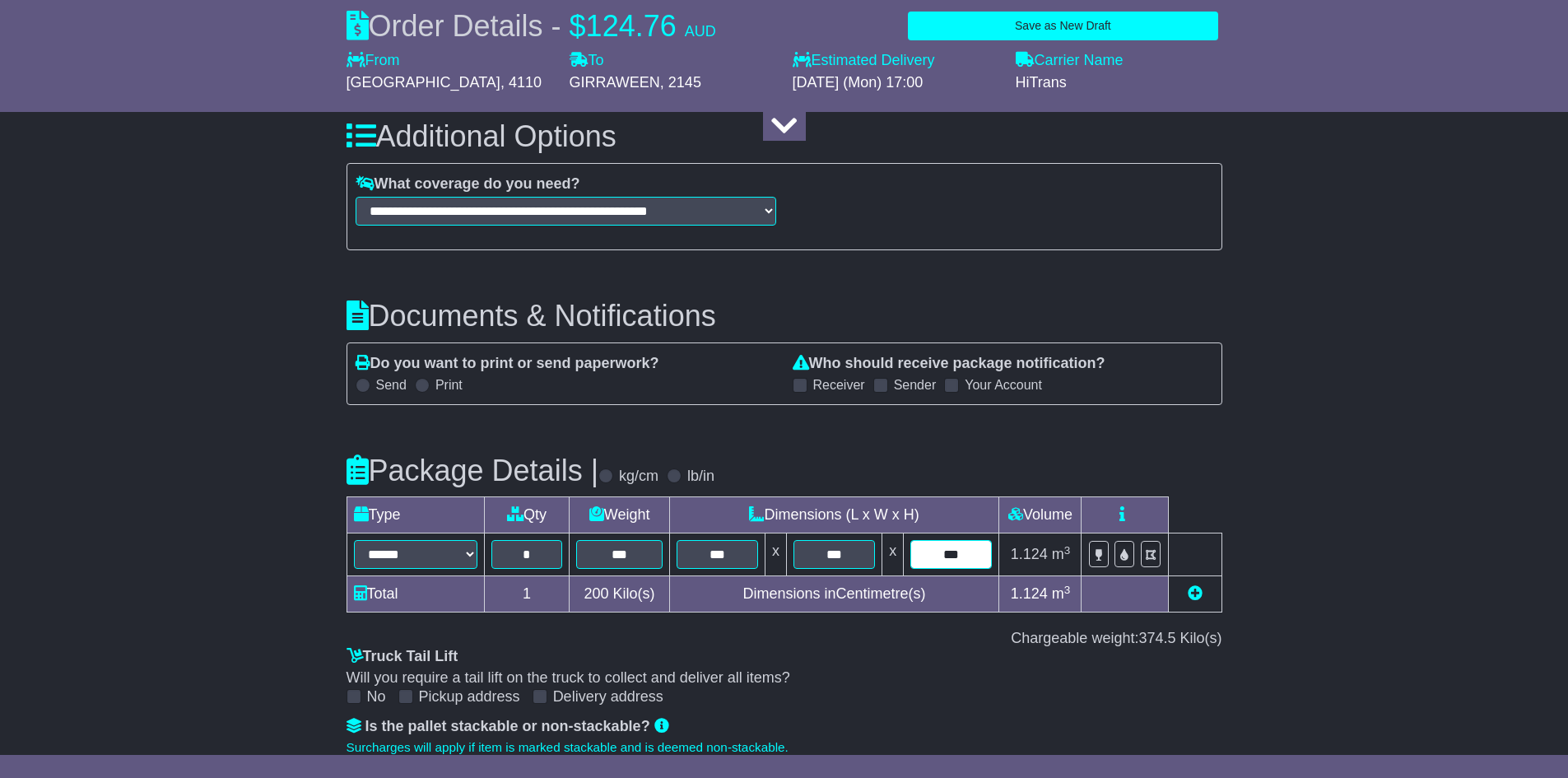 click on "***" at bounding box center [951, 554] 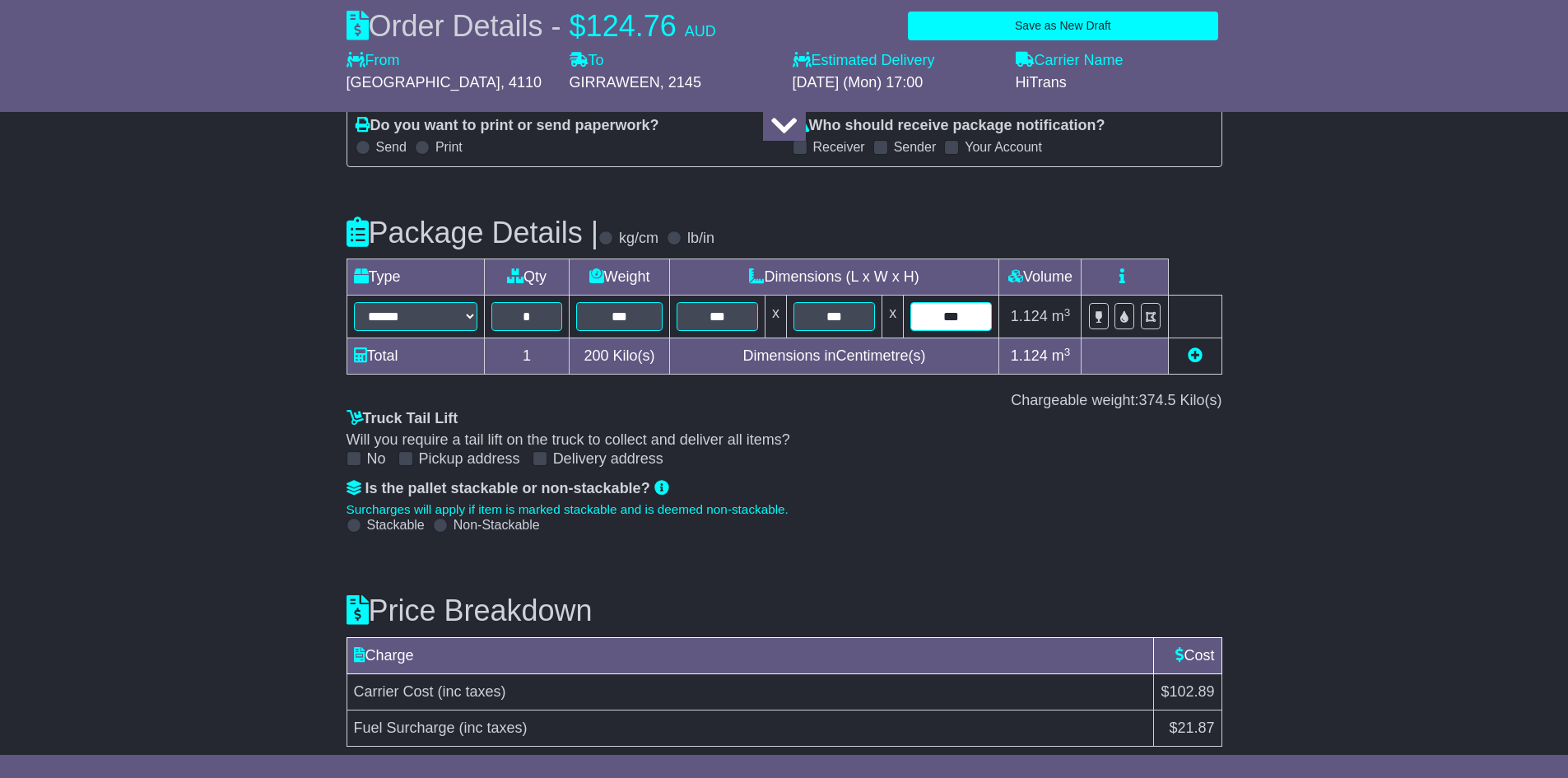 scroll, scrollTop: 1894, scrollLeft: 0, axis: vertical 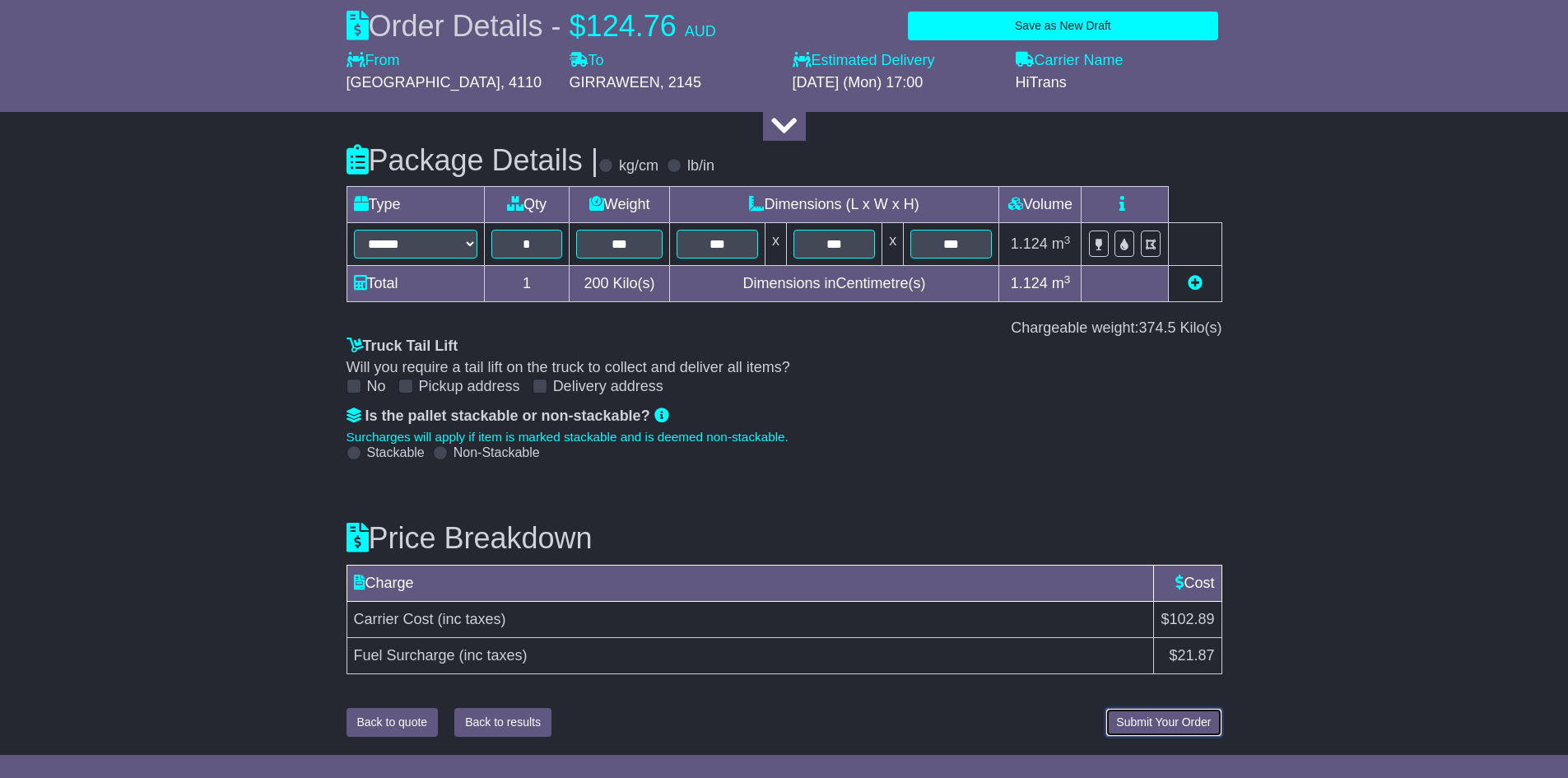 click on "Submit Your Order" at bounding box center (1163, 722) 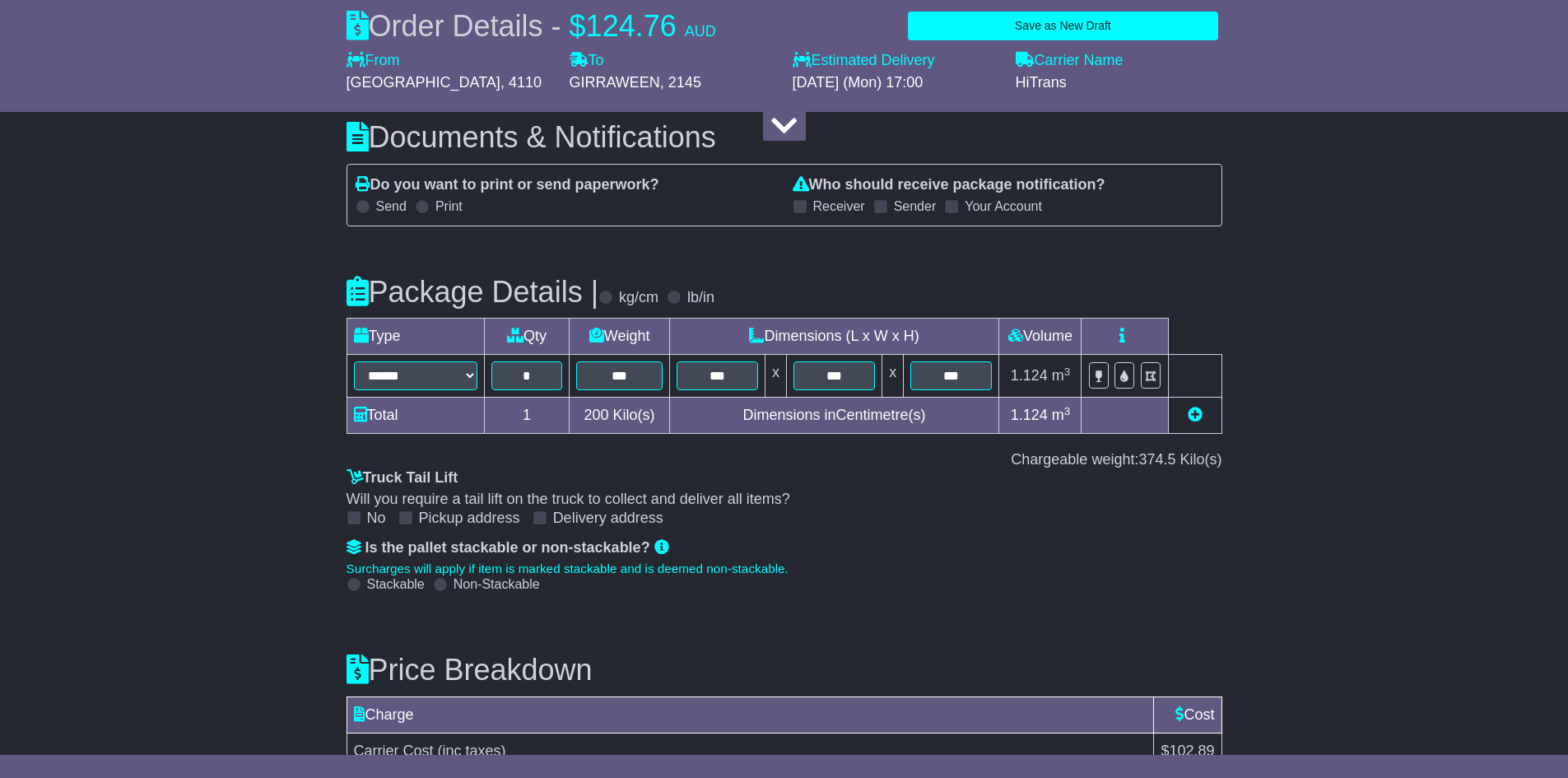 scroll, scrollTop: 1957, scrollLeft: 0, axis: vertical 